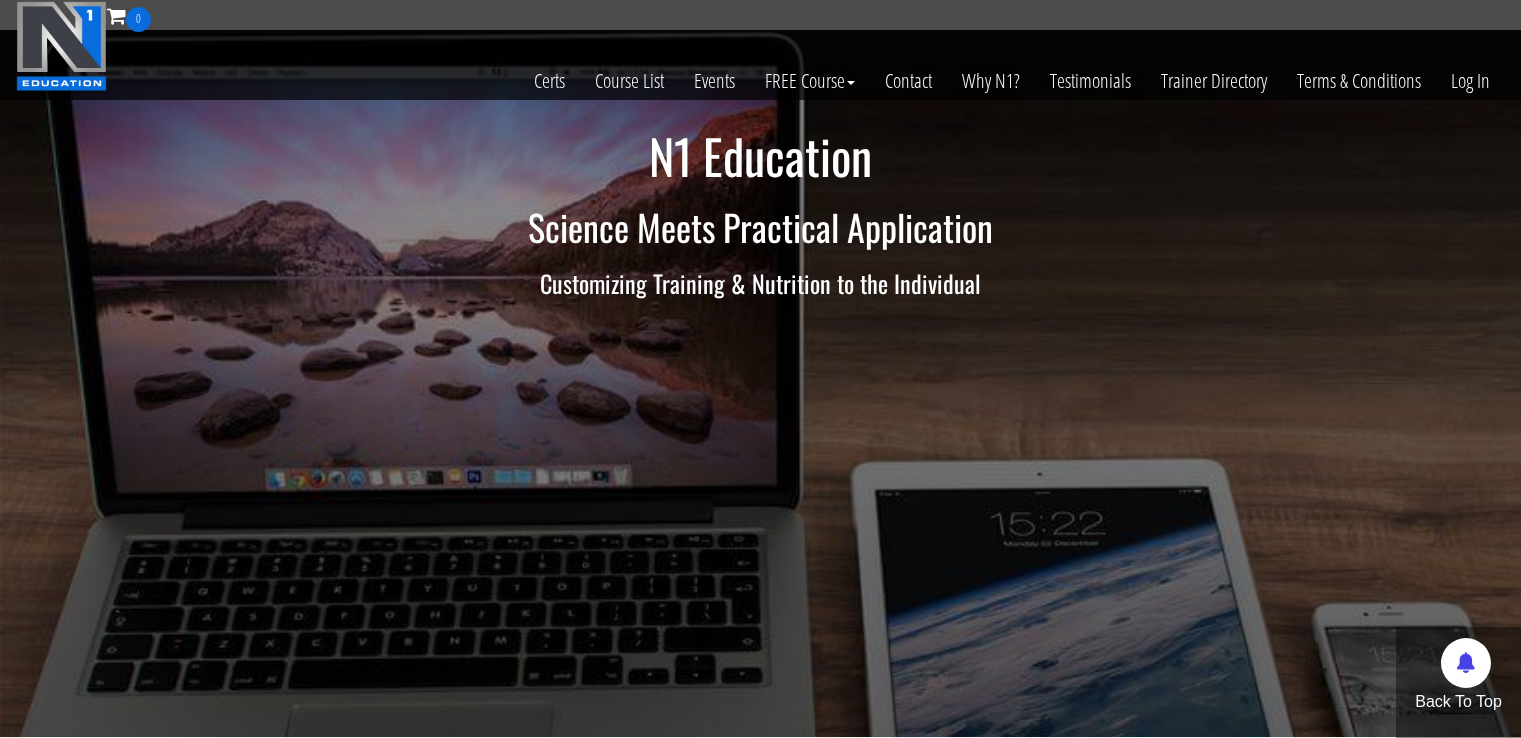 scroll, scrollTop: 0, scrollLeft: 0, axis: both 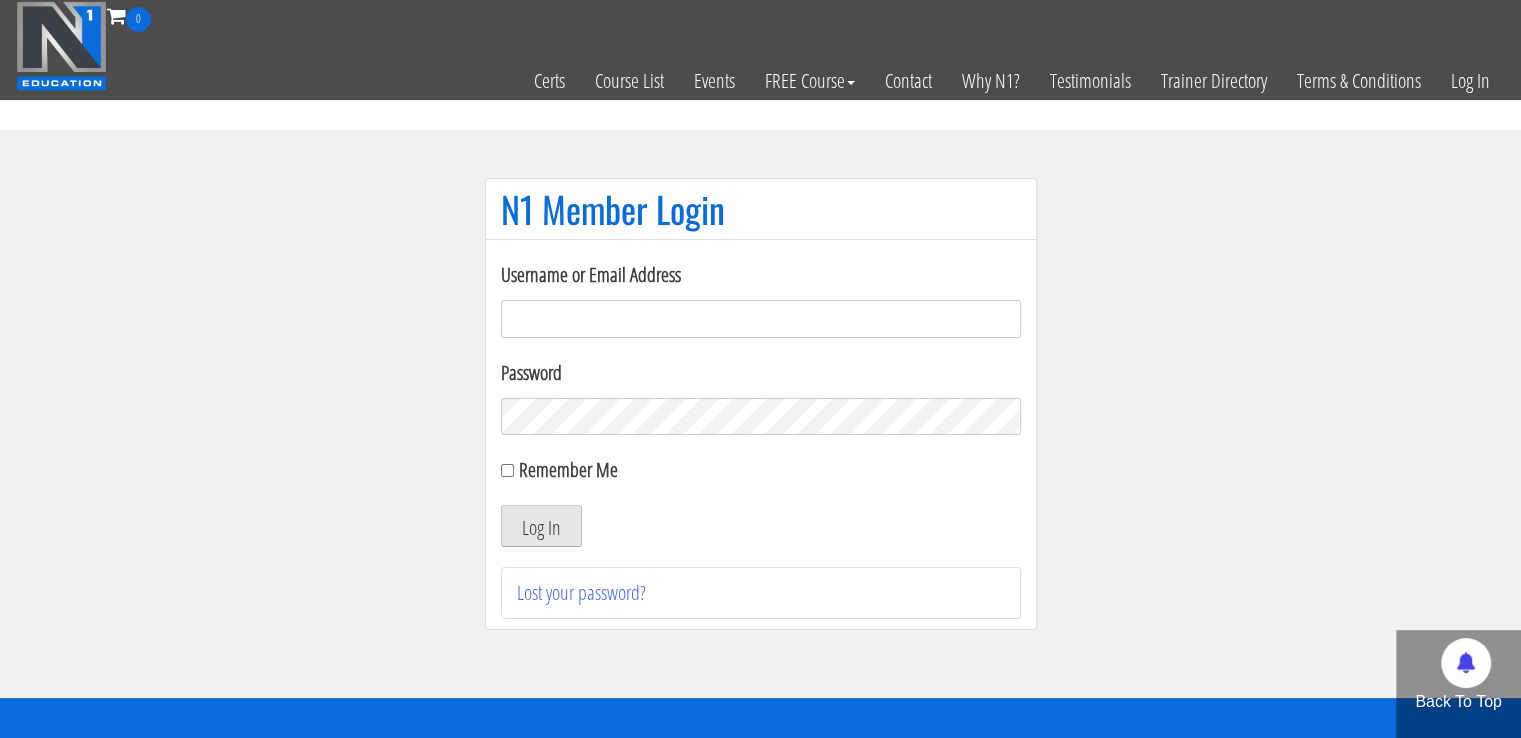 type on "masampavlovic06@gmail.com" 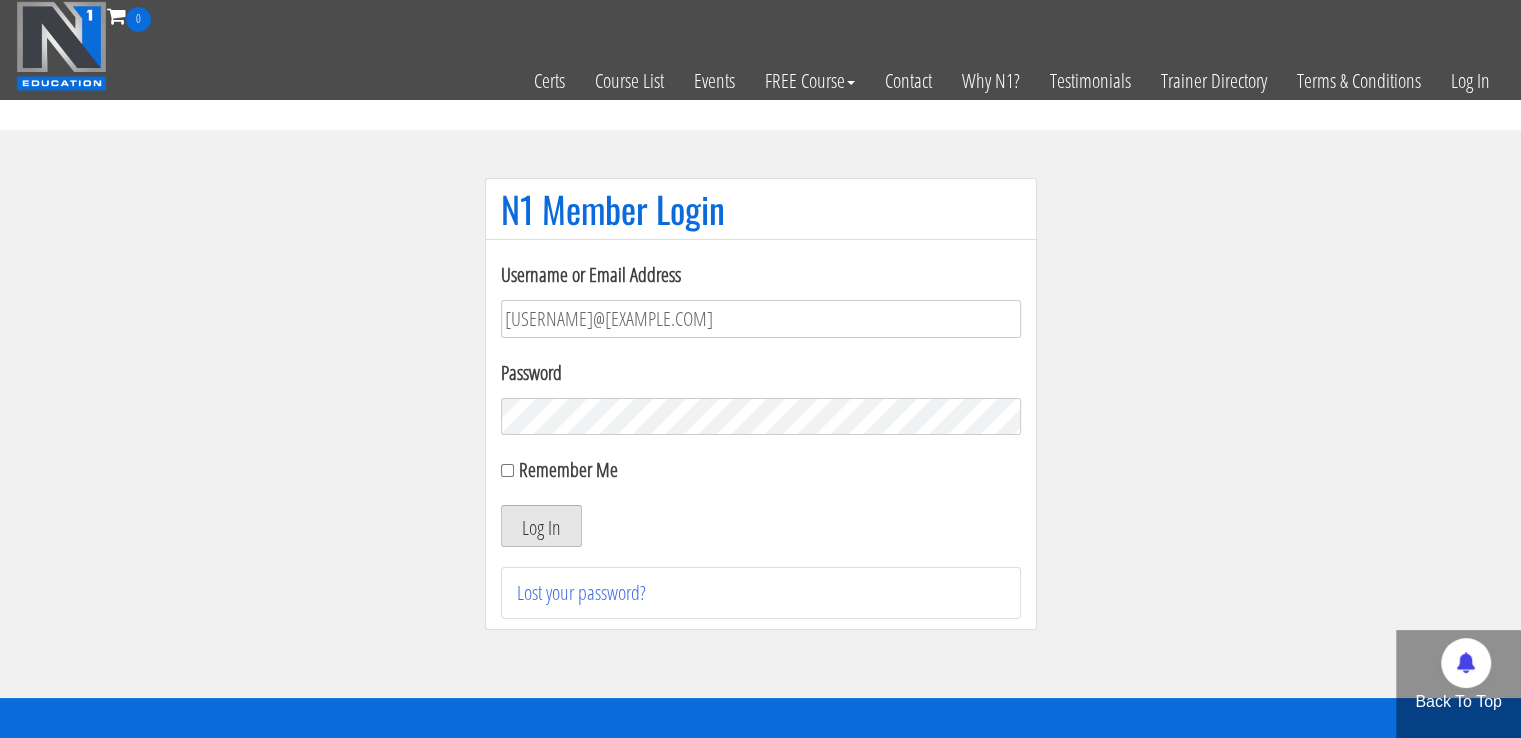 click on "Log In" at bounding box center [541, 526] 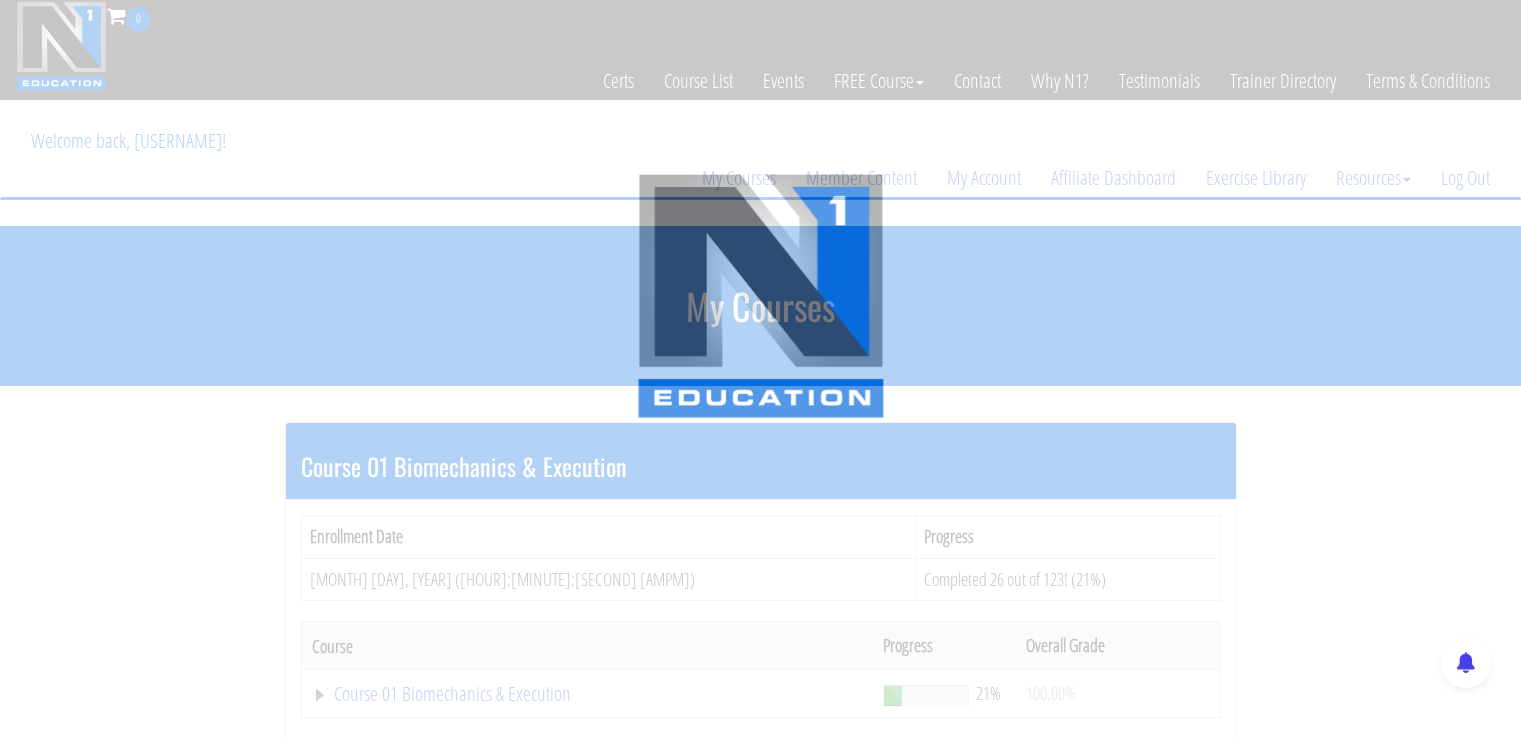scroll, scrollTop: 0, scrollLeft: 0, axis: both 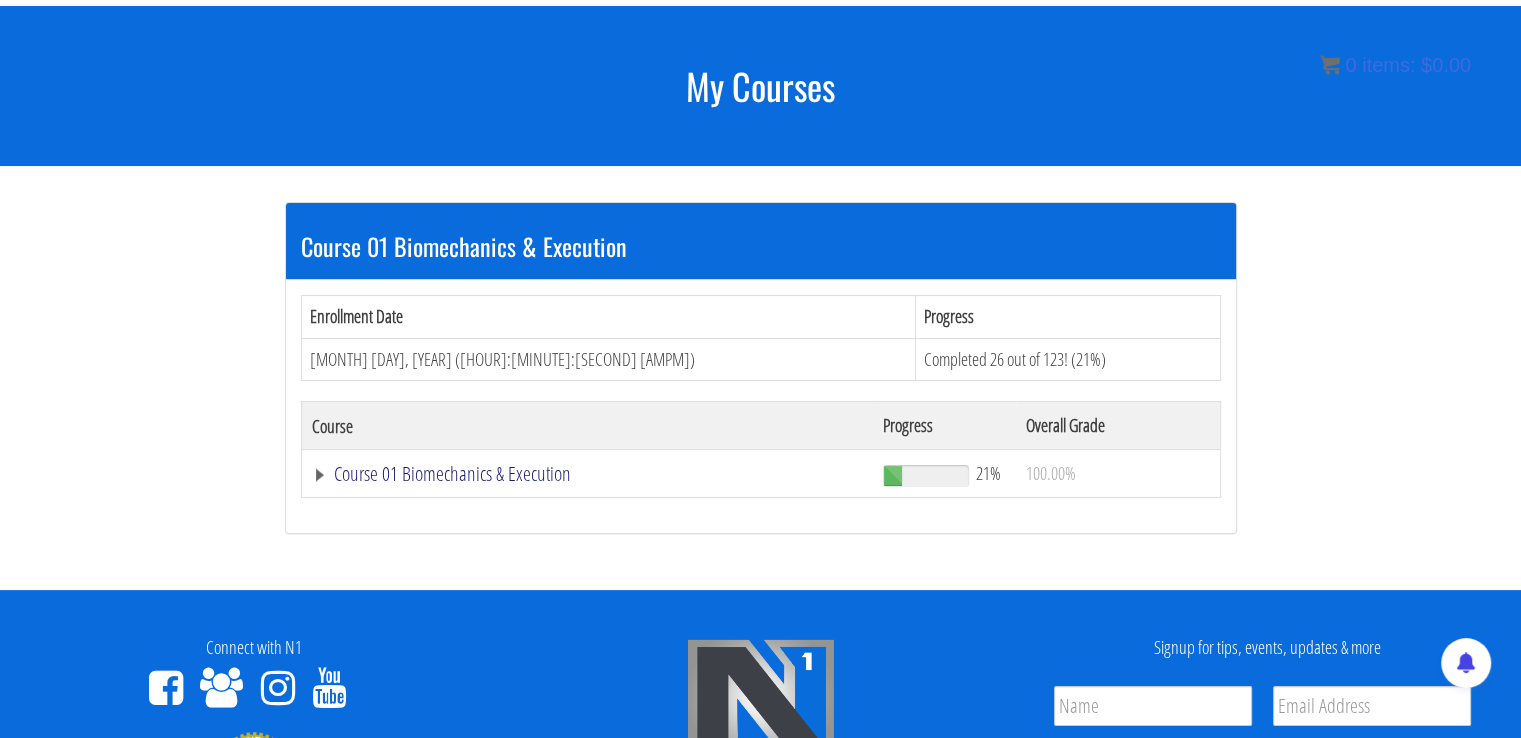 click on "Course 01 Biomechanics & Execution" at bounding box center [588, 474] 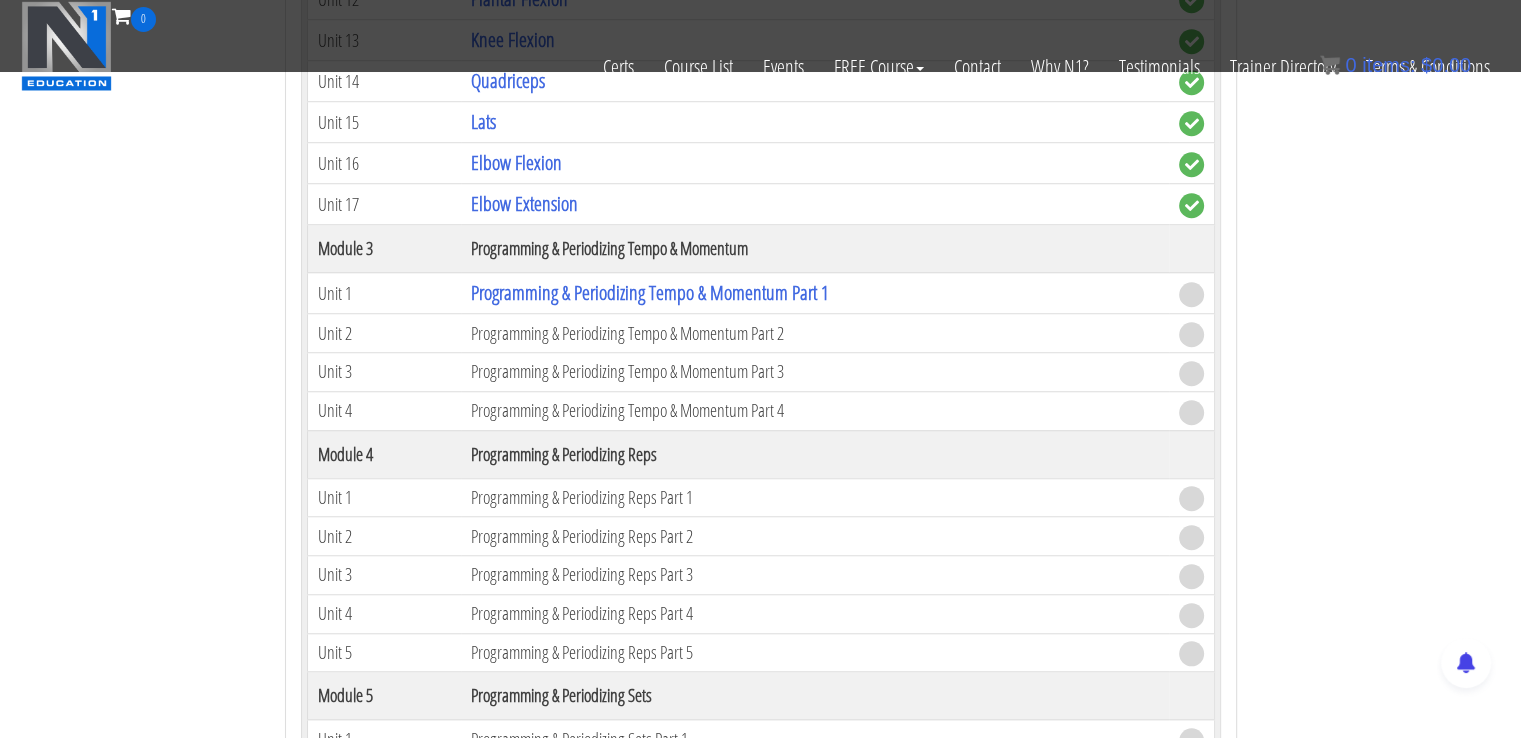 scroll, scrollTop: 1543, scrollLeft: 0, axis: vertical 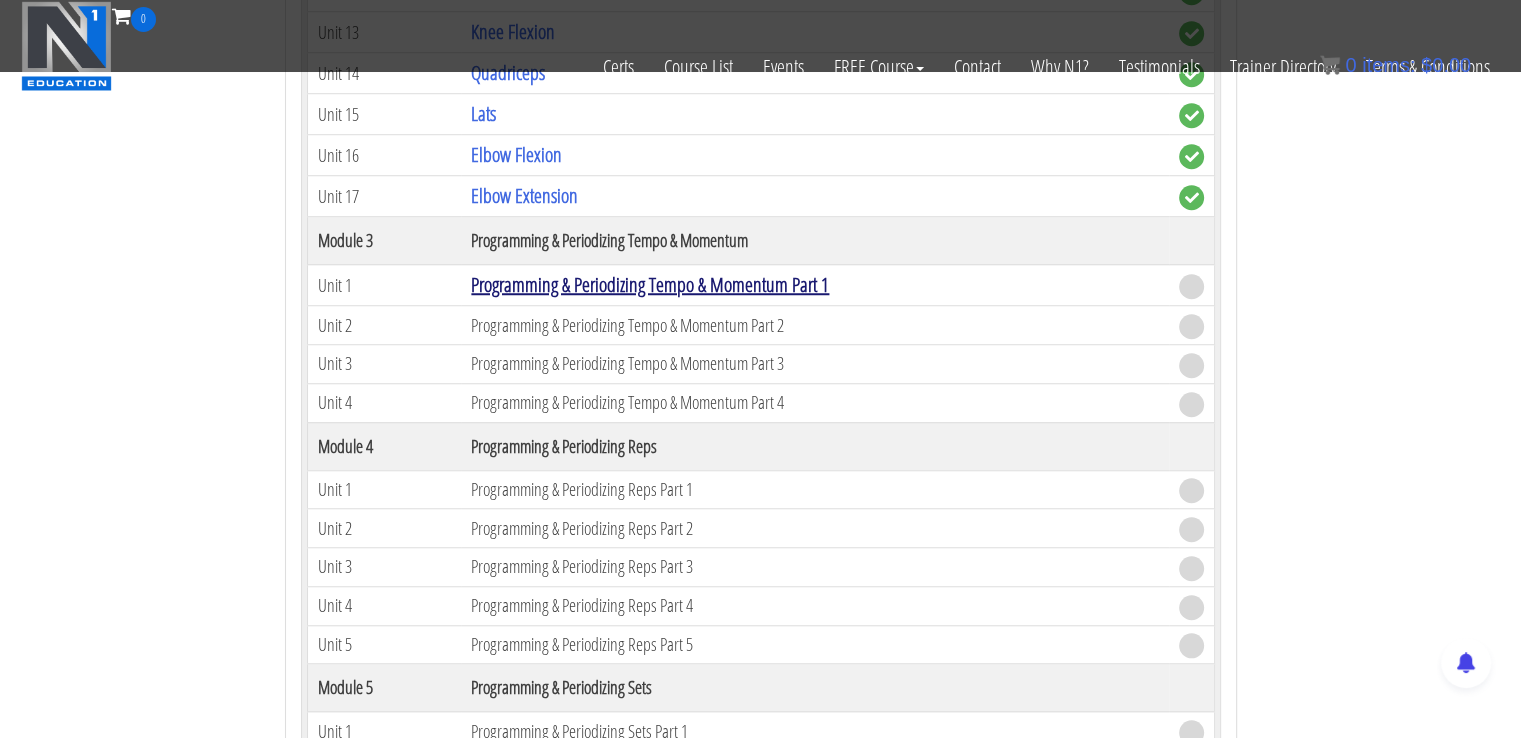 click on "Programming & Periodizing Tempo & Momentum Part 1" at bounding box center (650, 284) 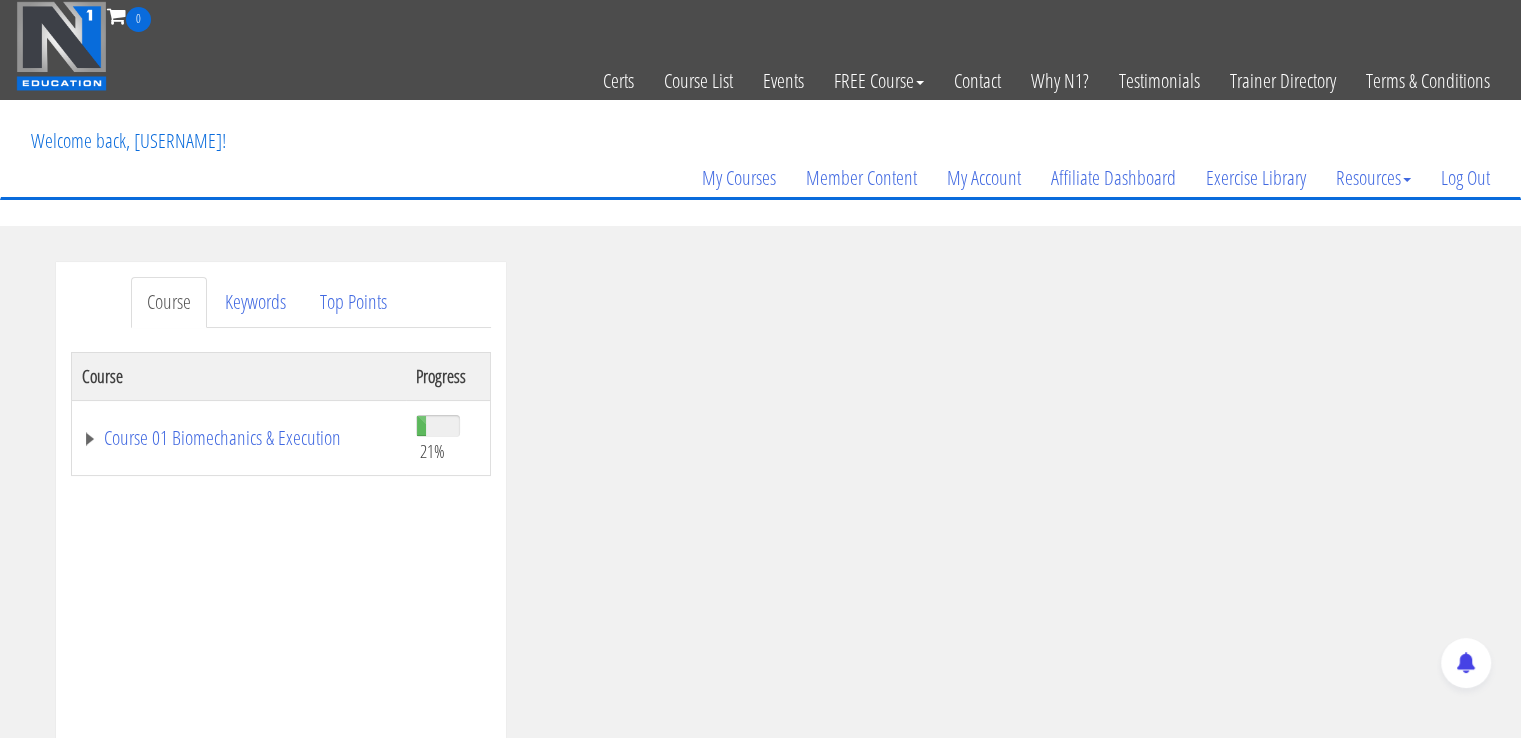scroll, scrollTop: 0, scrollLeft: 0, axis: both 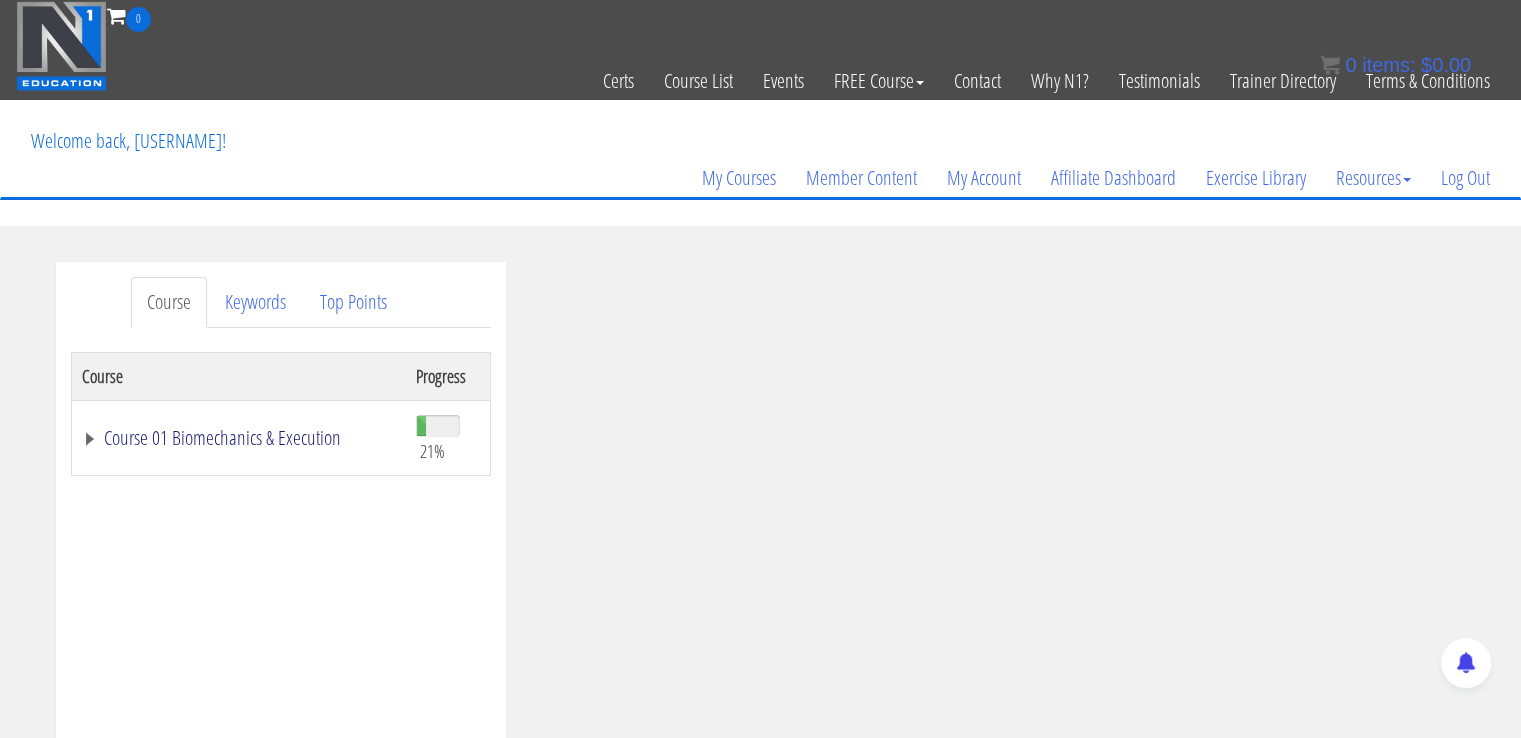 click on "Course 01 Biomechanics & Execution" at bounding box center (239, 438) 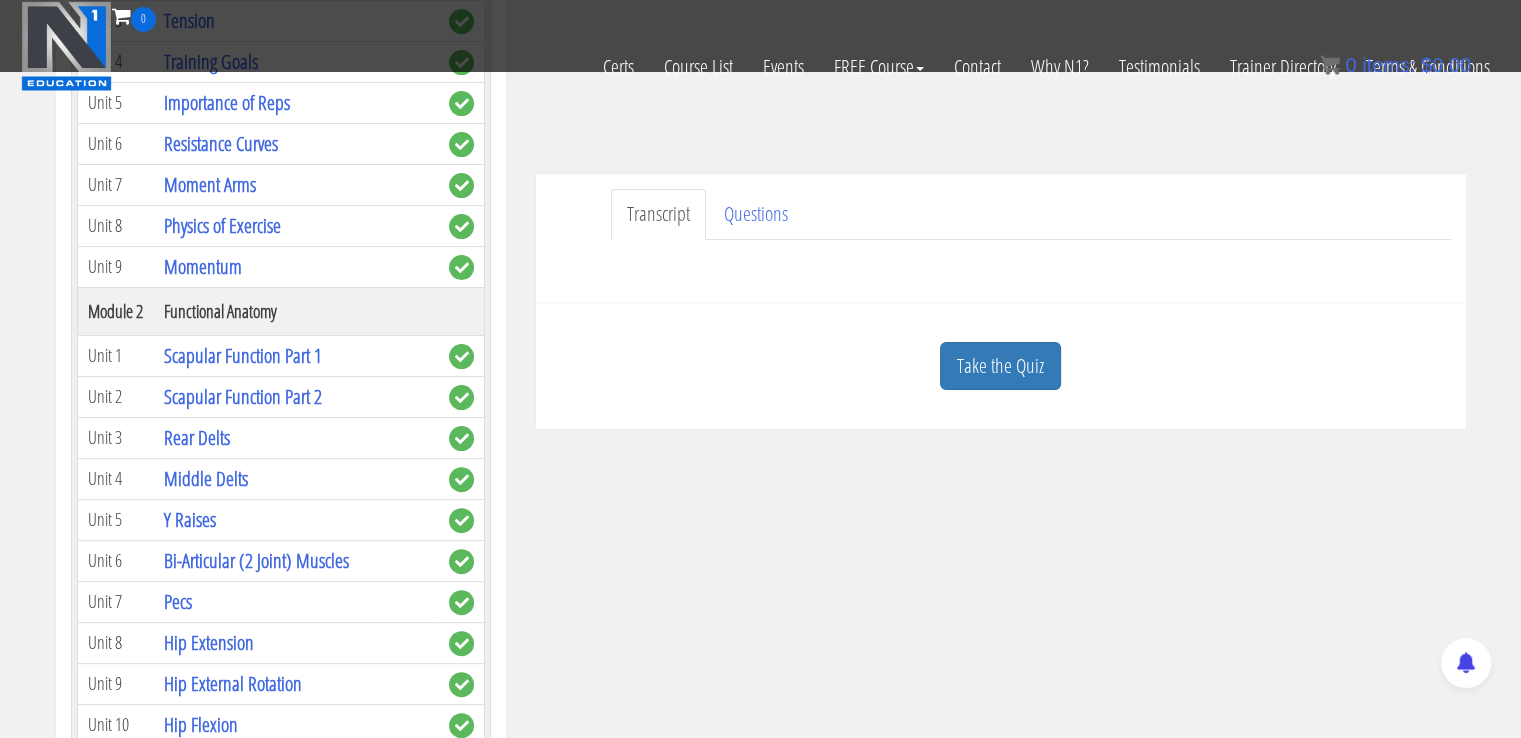 scroll, scrollTop: 501, scrollLeft: 0, axis: vertical 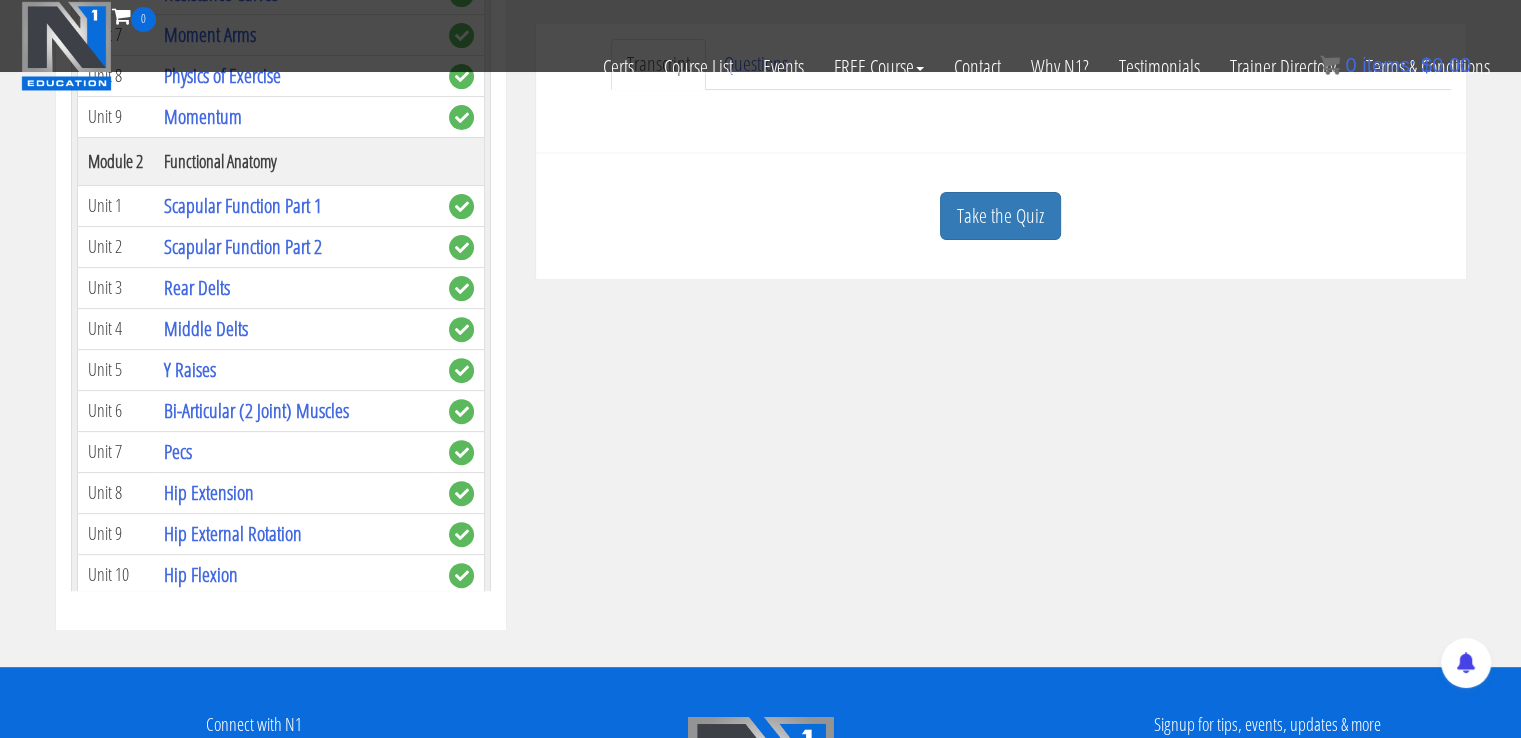 click on "Module 1
The Science of Reps
Unit 1
Introduction
Unit 2
Range of Motion
Unit 3
Tension
Unit 4
Training Goals
Unit 5
Importance of Reps
Unit 6
Resistance Curves
Unit 7
Moment Arms
Unit 8
Physics of Exercise
Unit 9
Momentum
Module 2
Functional Anatomy
Unit 1
Scapular Function Part 1
Unit 2
Scapular Function Part 2
Unit 3" at bounding box center (280, 2897) 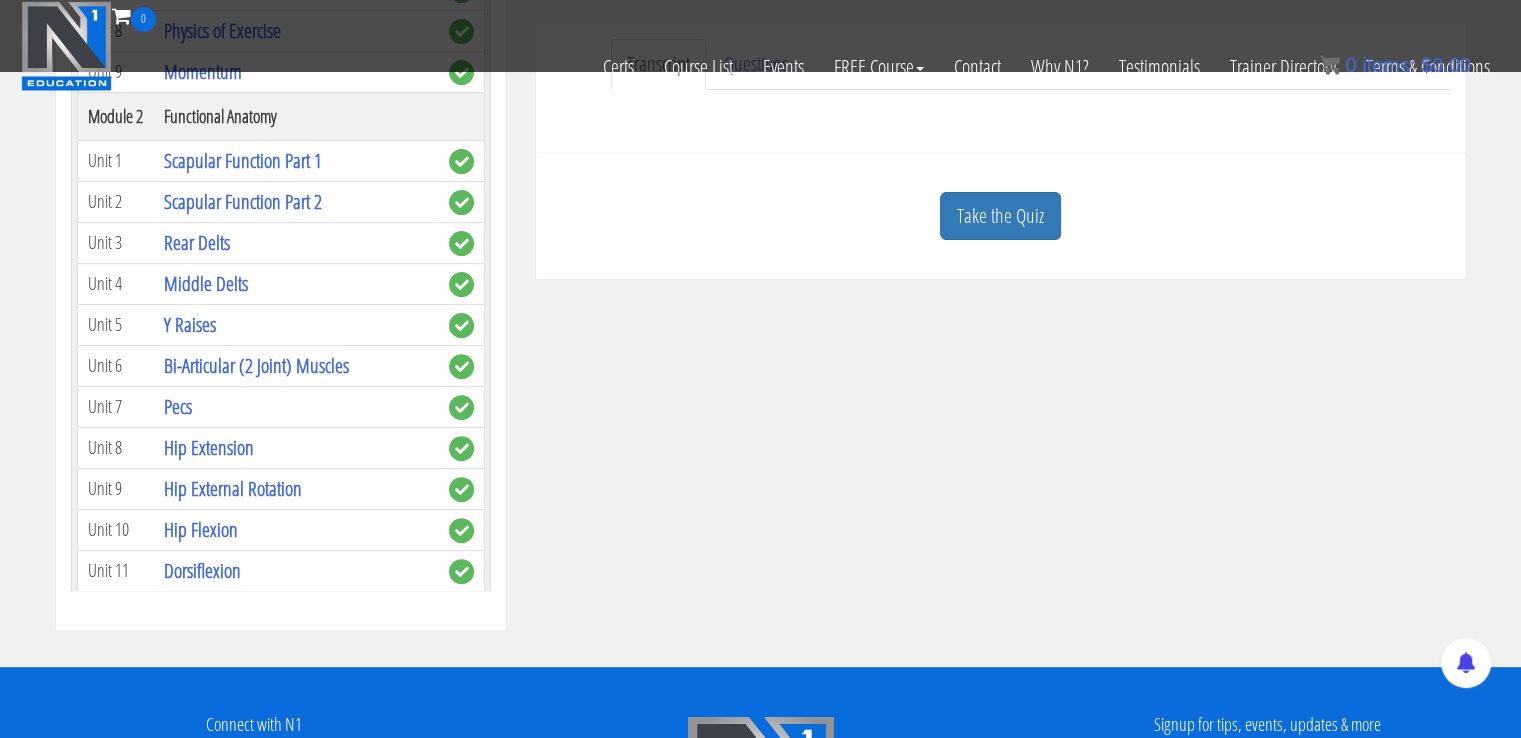 drag, startPoint x: 470, startPoint y: 332, endPoint x: 482, endPoint y: 561, distance: 229.3142 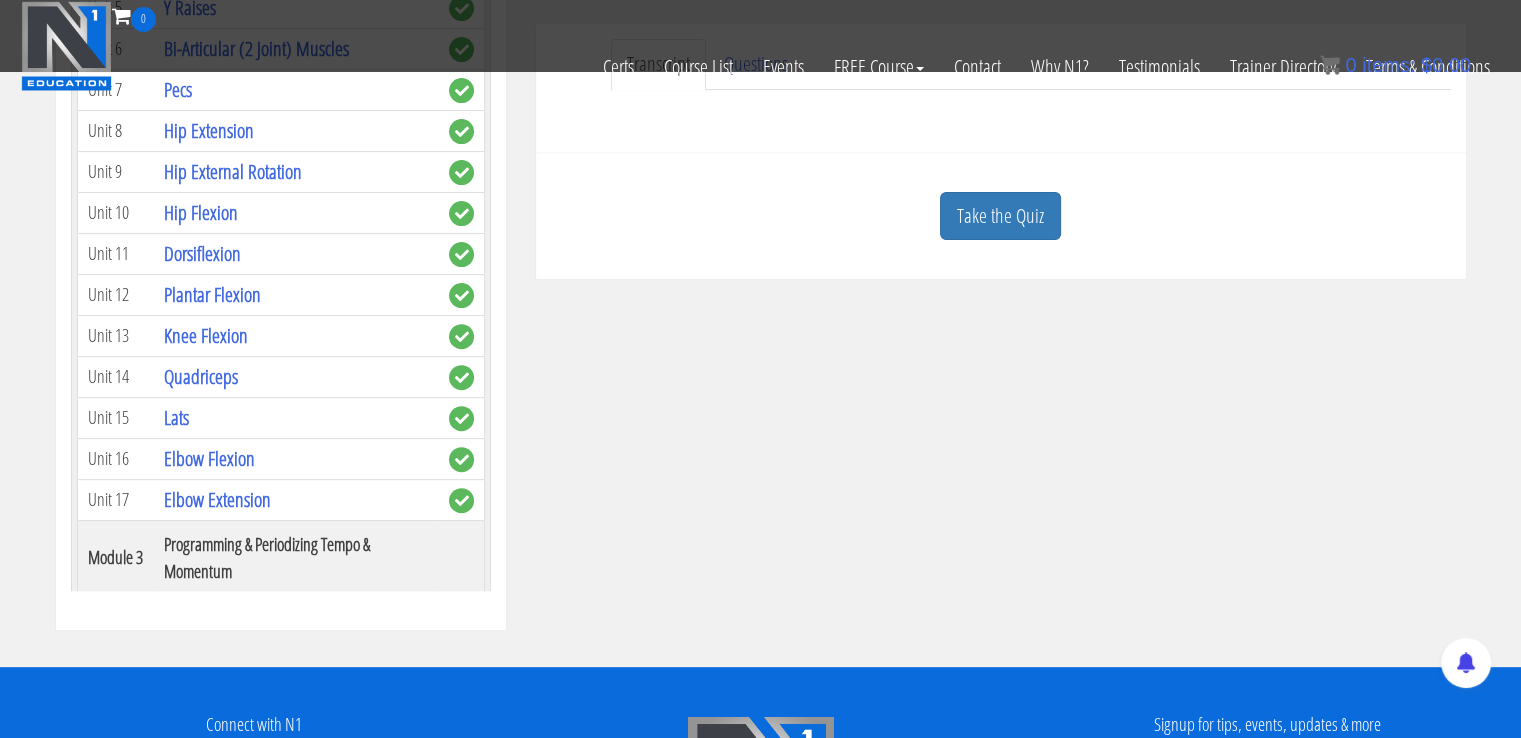 scroll, scrollTop: 368, scrollLeft: 0, axis: vertical 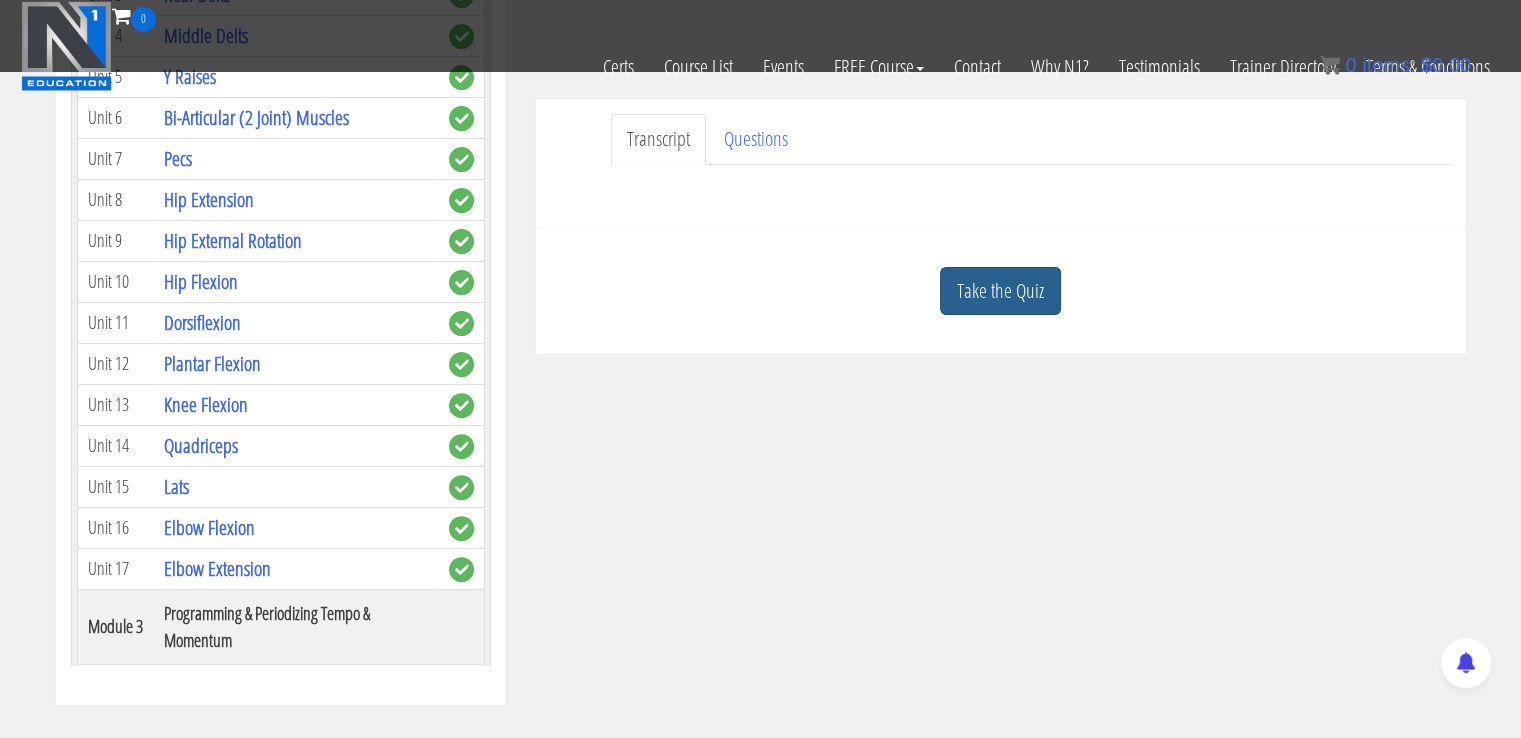click on "Take the Quiz" at bounding box center (1000, 291) 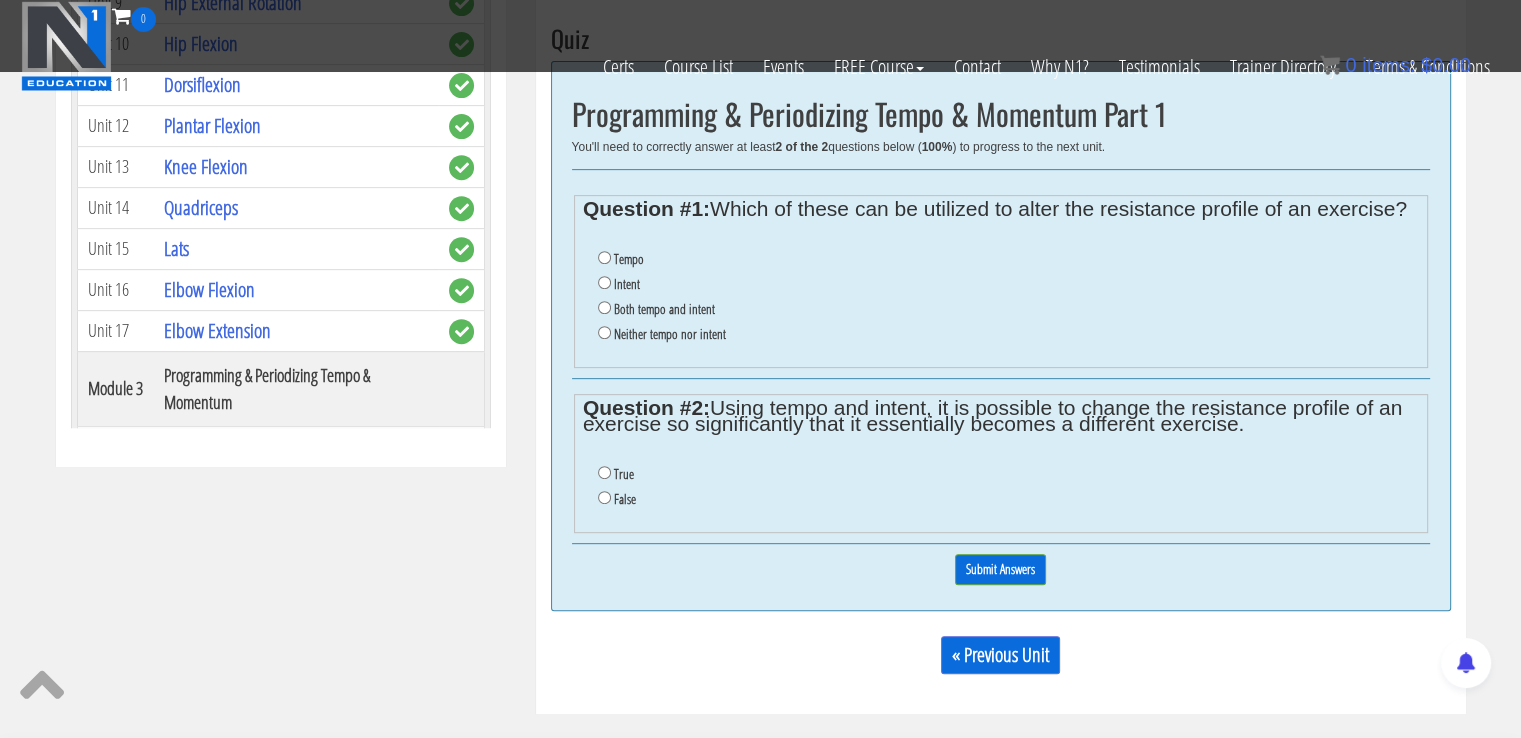 scroll, scrollTop: 801, scrollLeft: 0, axis: vertical 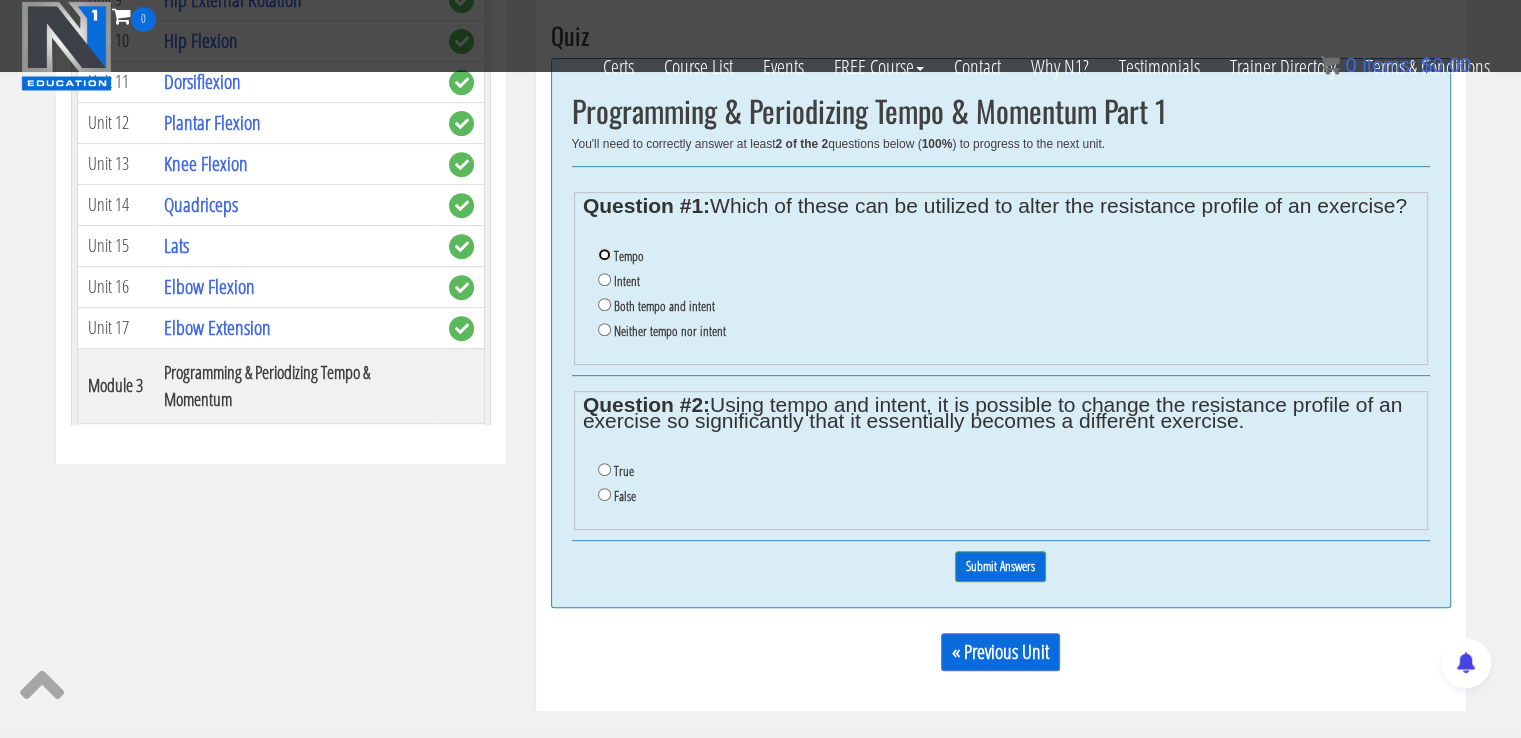 click on "Tempo" at bounding box center (604, 254) 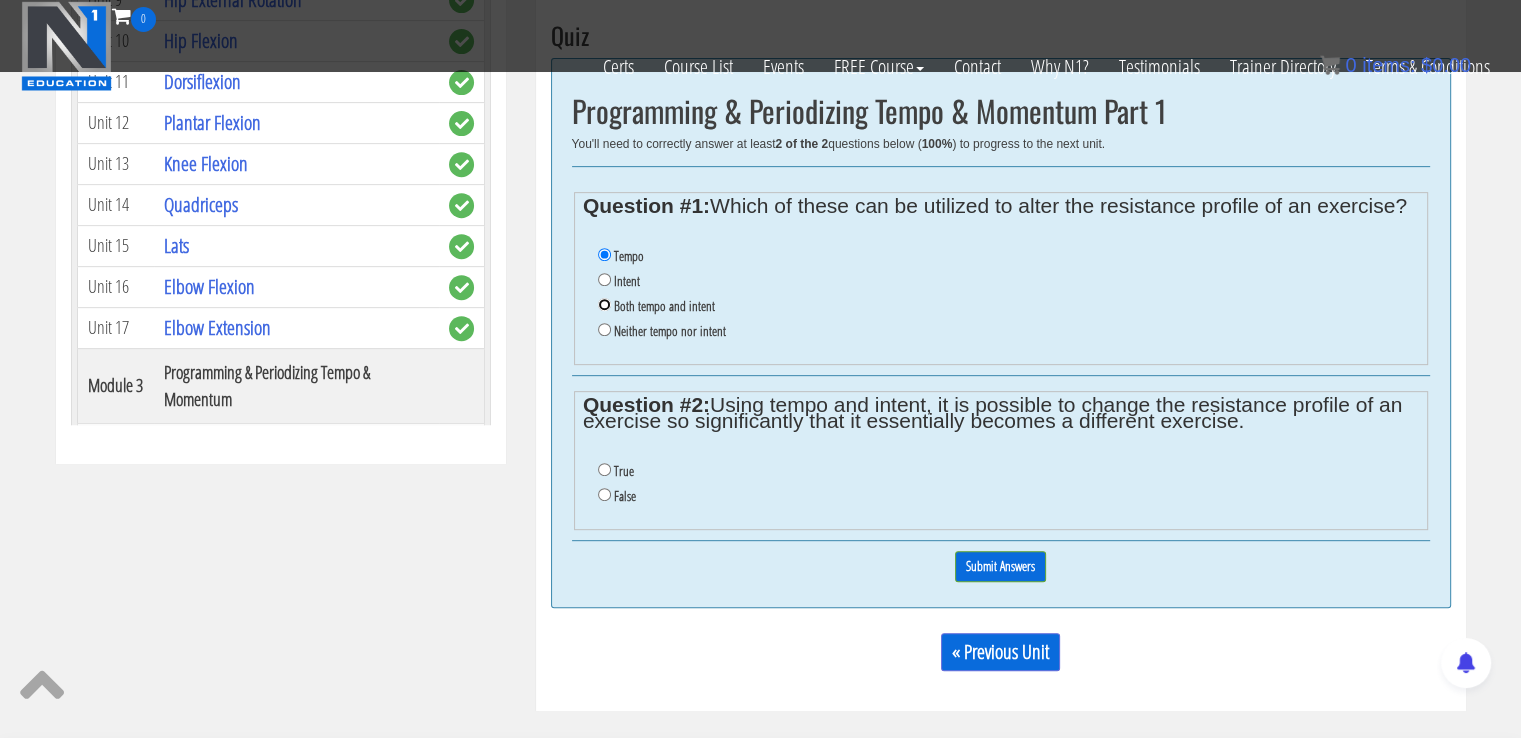 click on "Both tempo and intent" at bounding box center (604, 304) 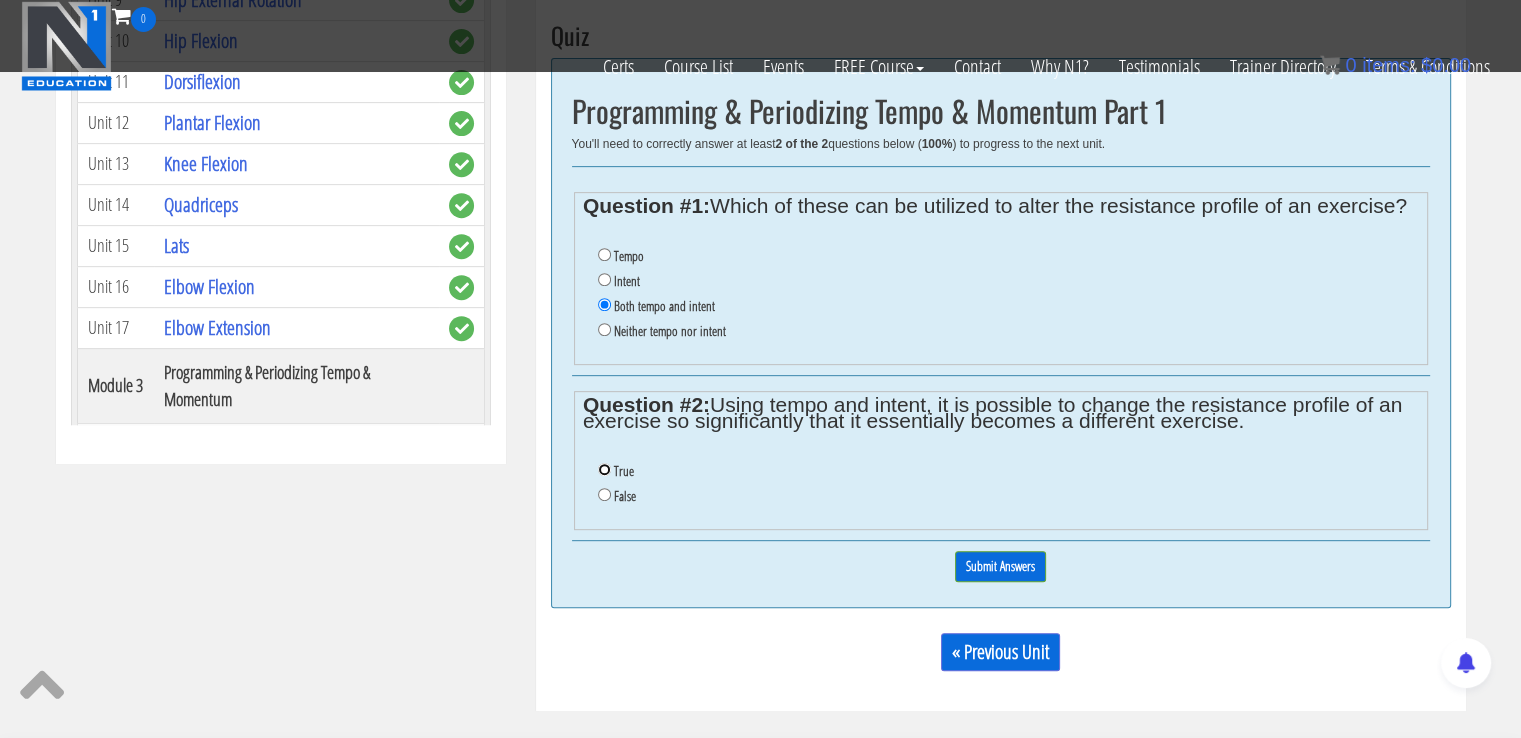 click on "True" at bounding box center (604, 469) 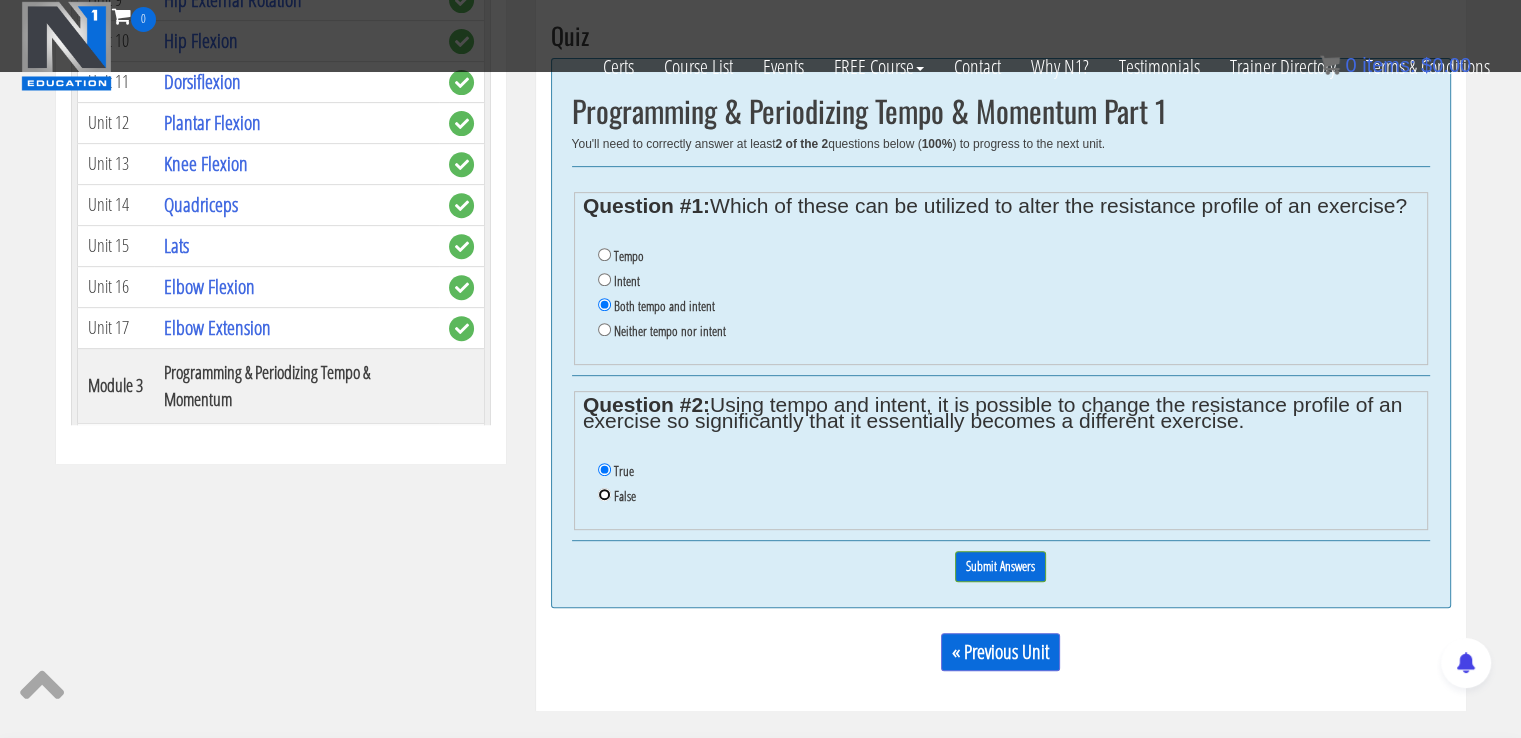 click on "False" at bounding box center (604, 494) 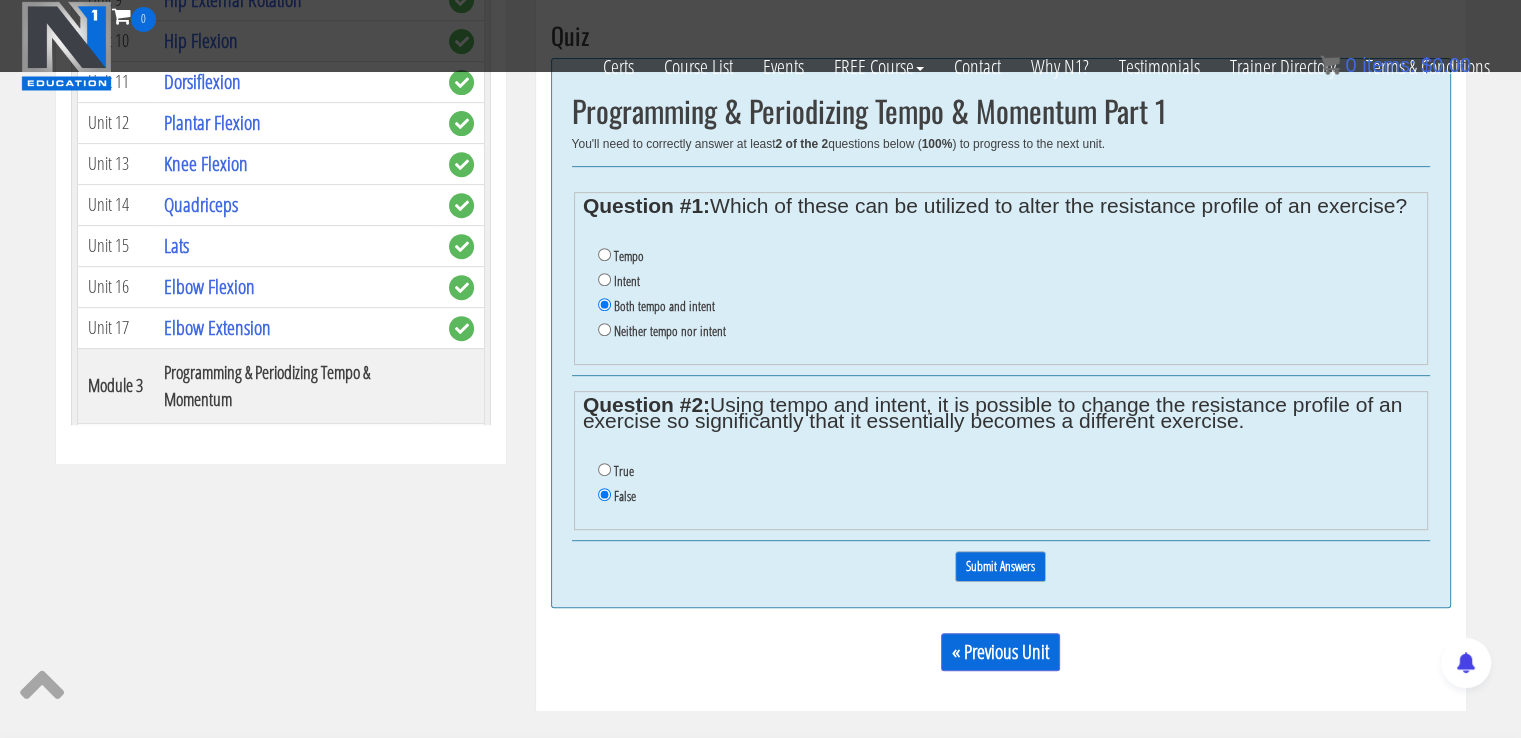click on "Submit Answers" at bounding box center [1000, 566] 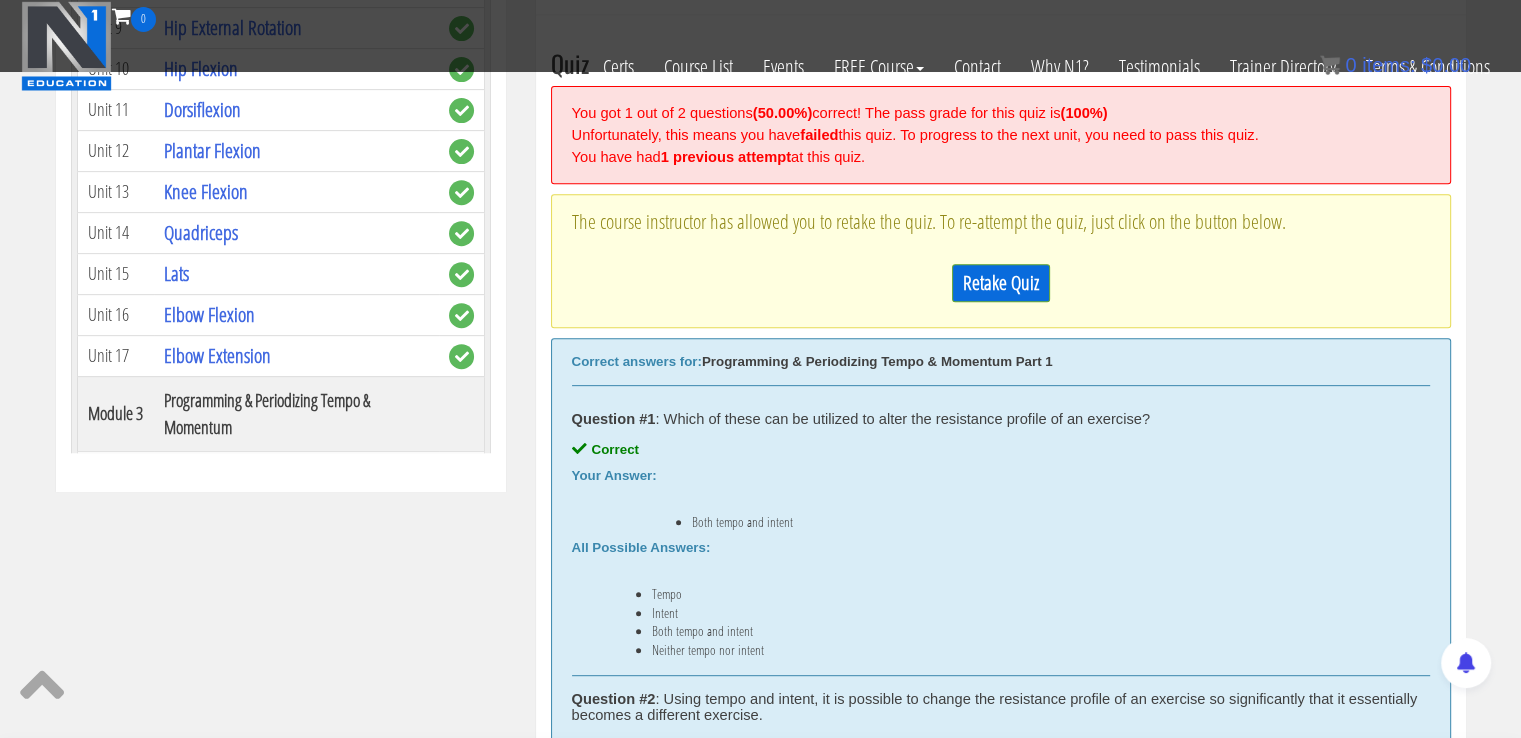 scroll, scrollTop: 758, scrollLeft: 0, axis: vertical 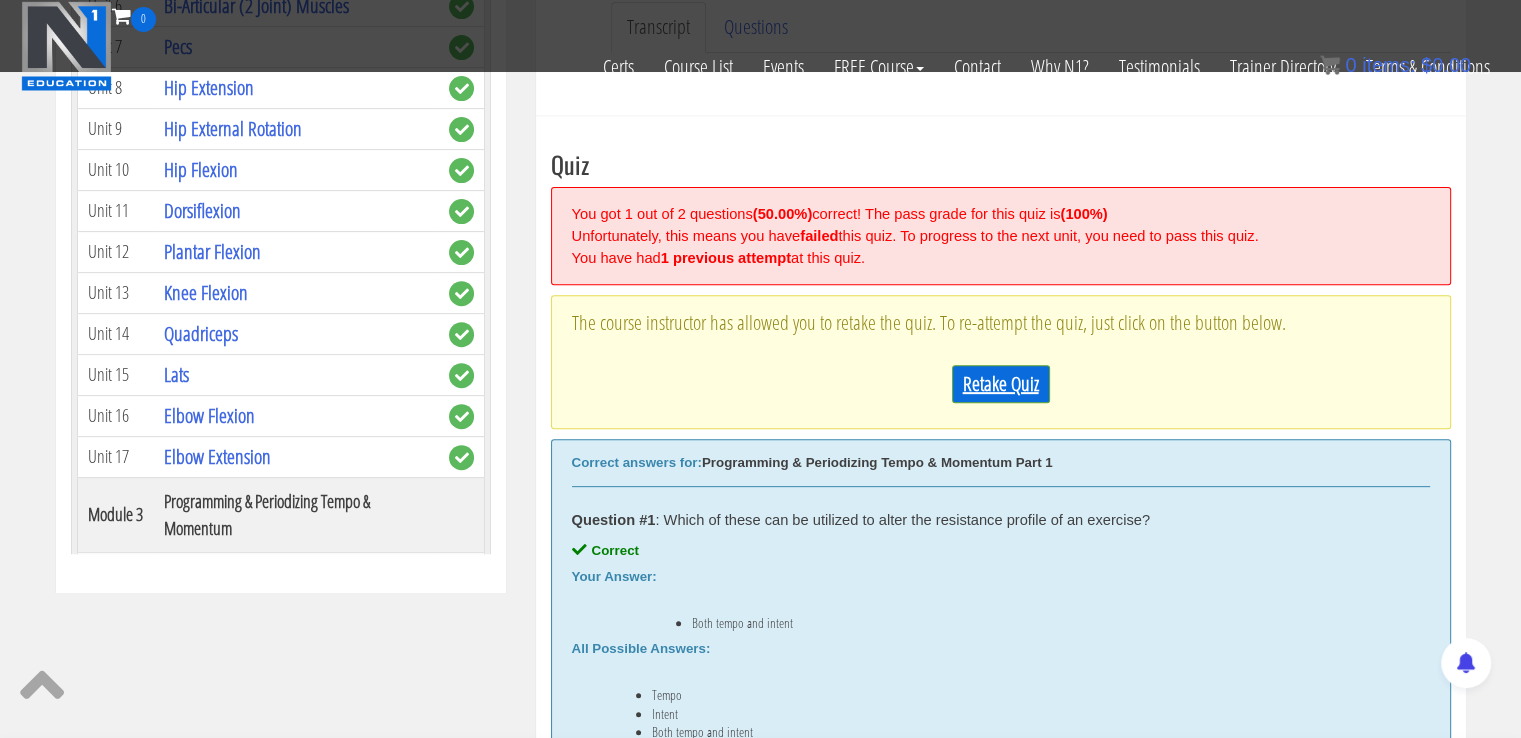 click on "Retake Quiz" at bounding box center (1001, 384) 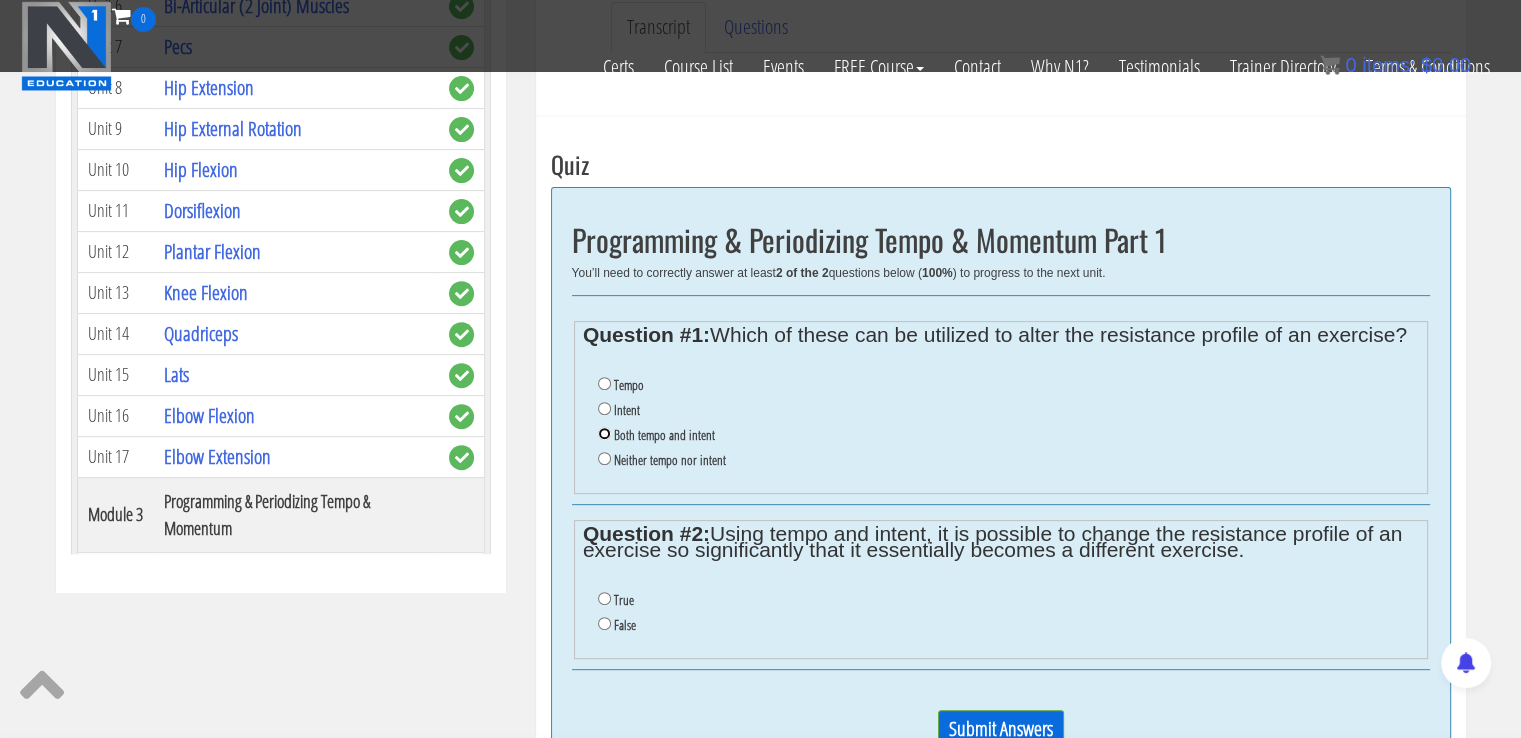 click on "Both tempo and intent" at bounding box center [604, 433] 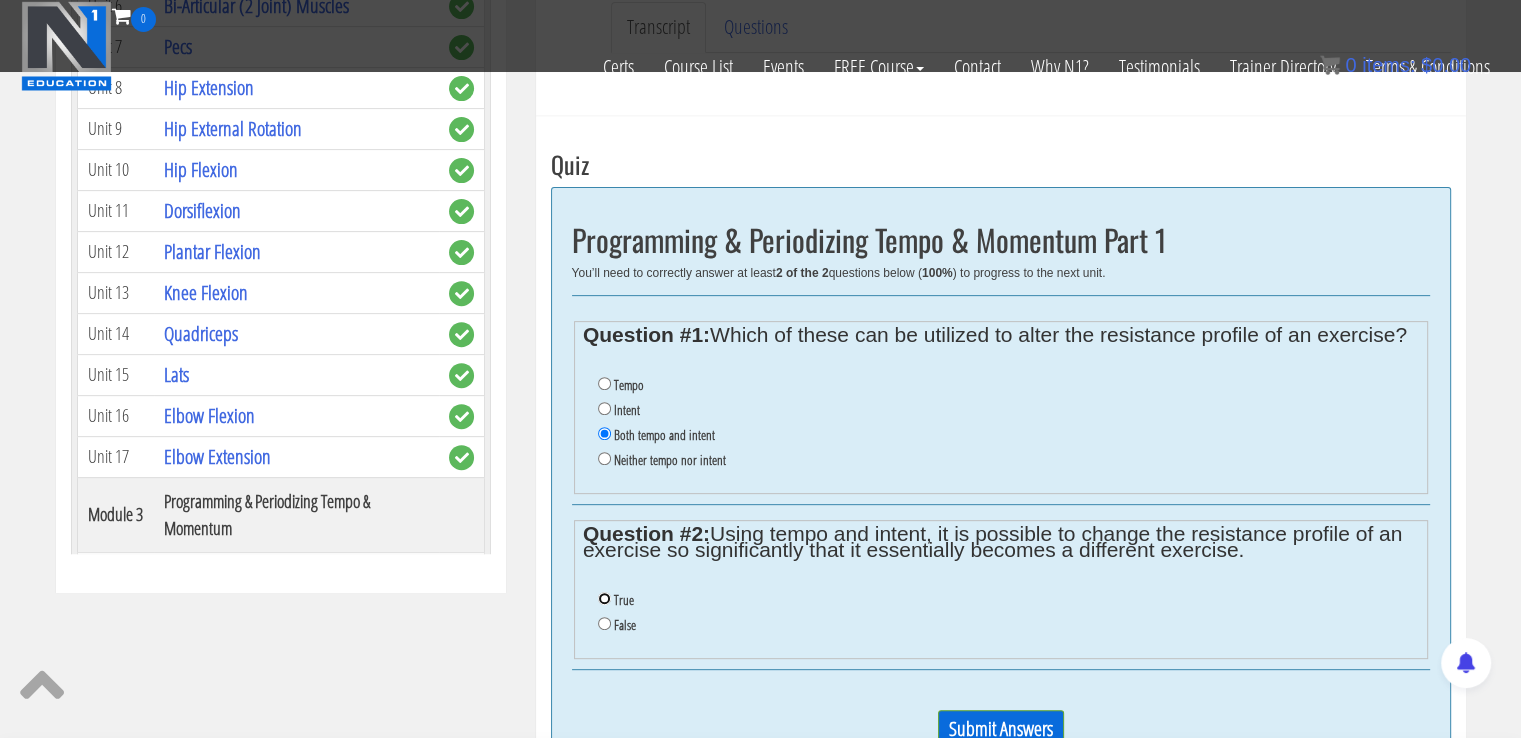 click on "True" at bounding box center [604, 598] 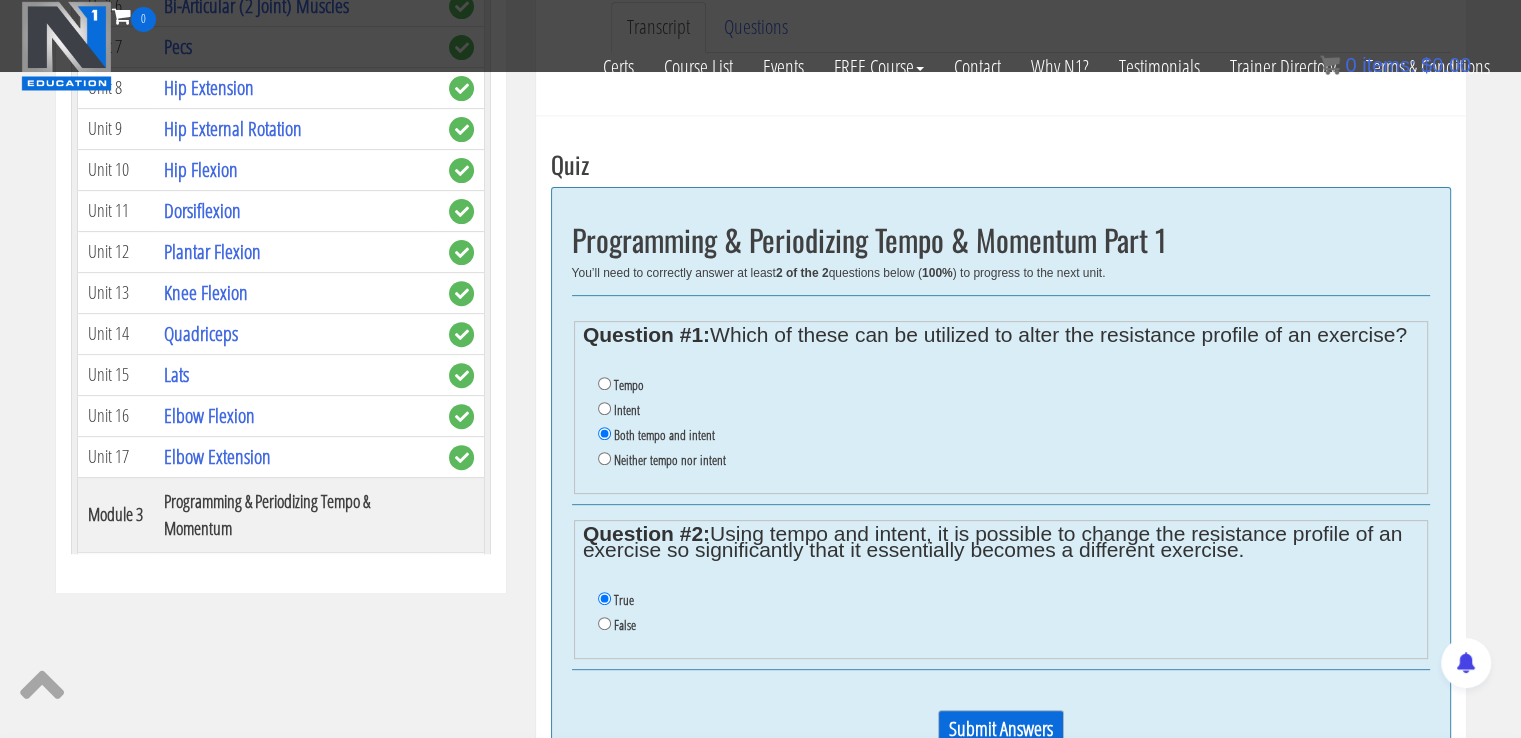 click on "Submit Answers" at bounding box center [1001, 729] 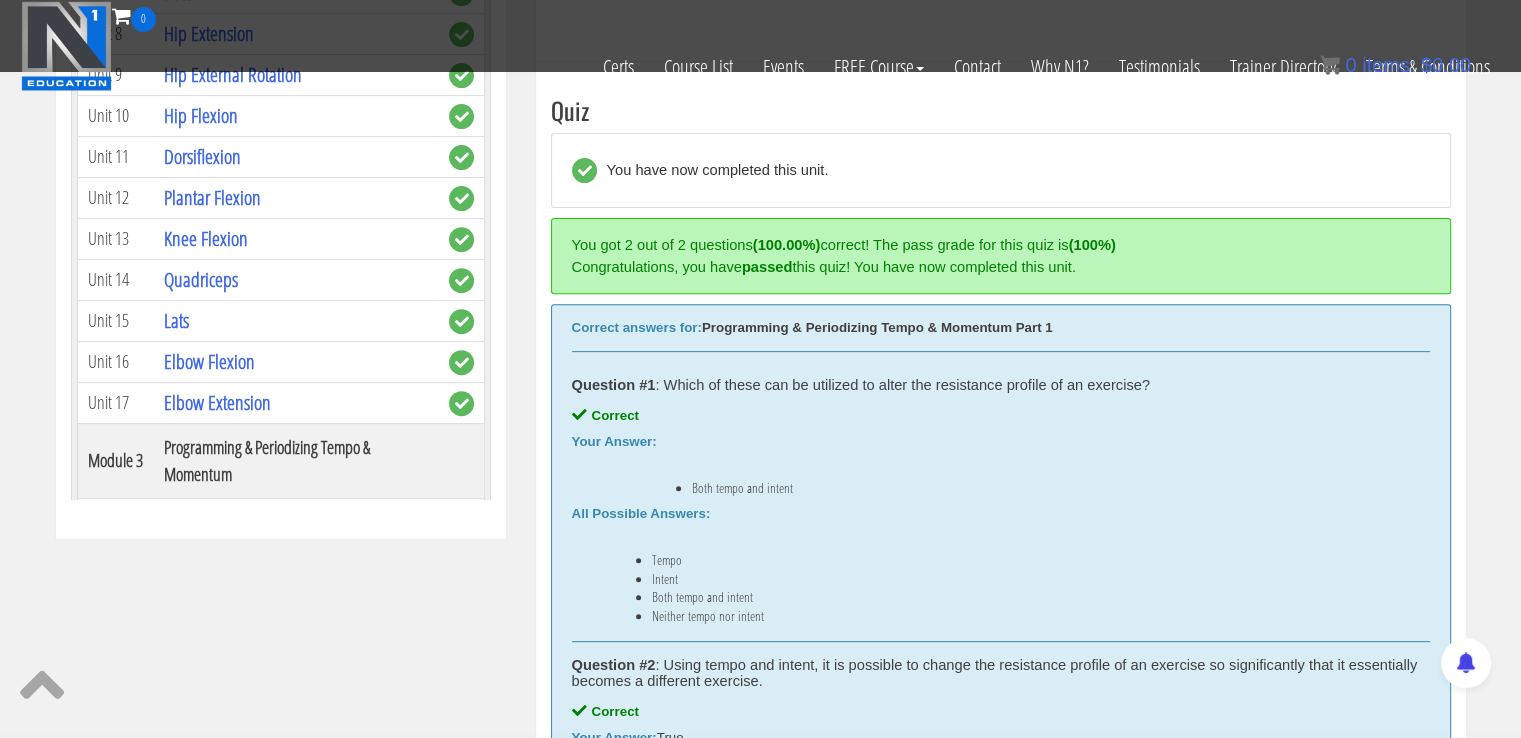 scroll, scrollTop: 758, scrollLeft: 0, axis: vertical 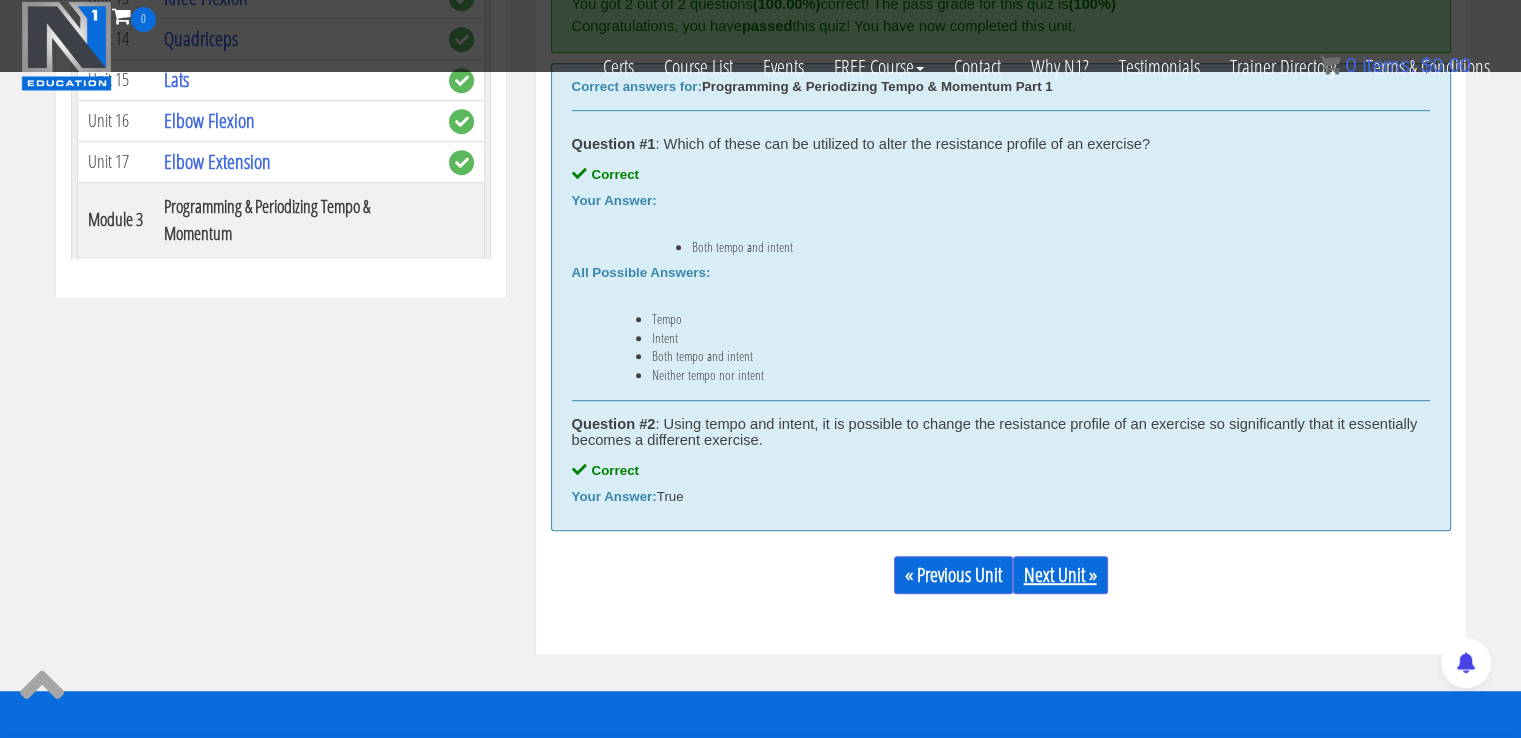 click on "Next Unit »" at bounding box center [1060, 575] 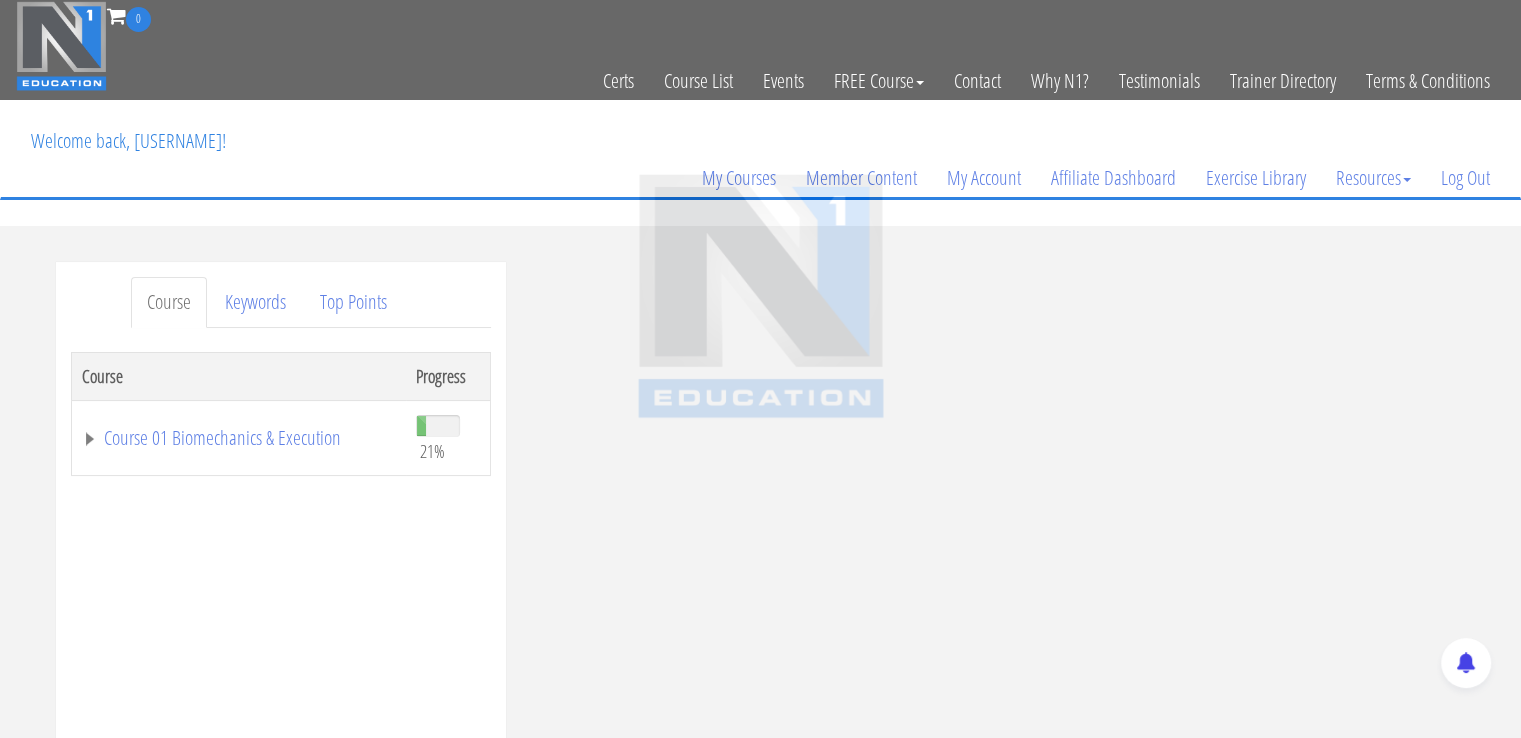 scroll, scrollTop: 0, scrollLeft: 0, axis: both 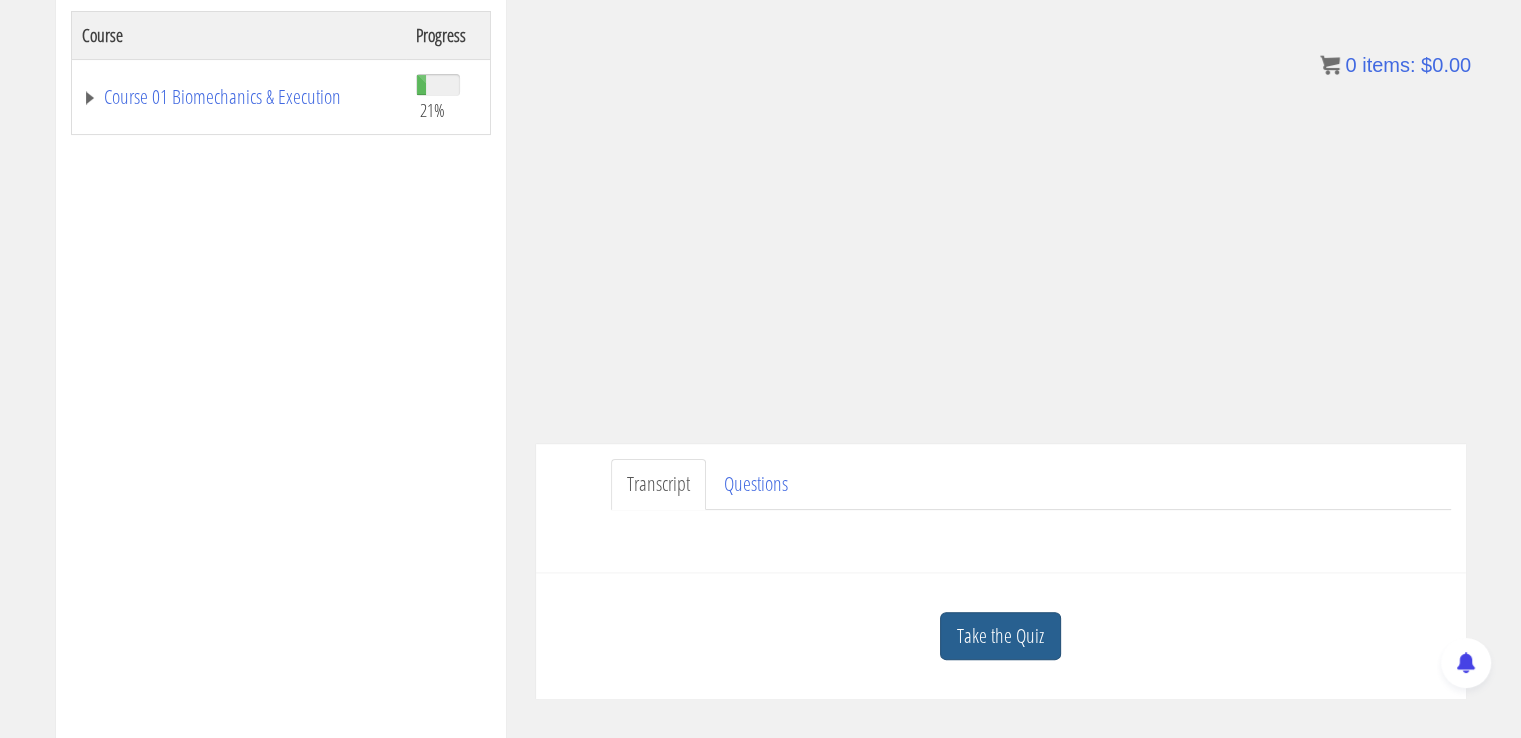 click on "Take the Quiz" at bounding box center [1000, 636] 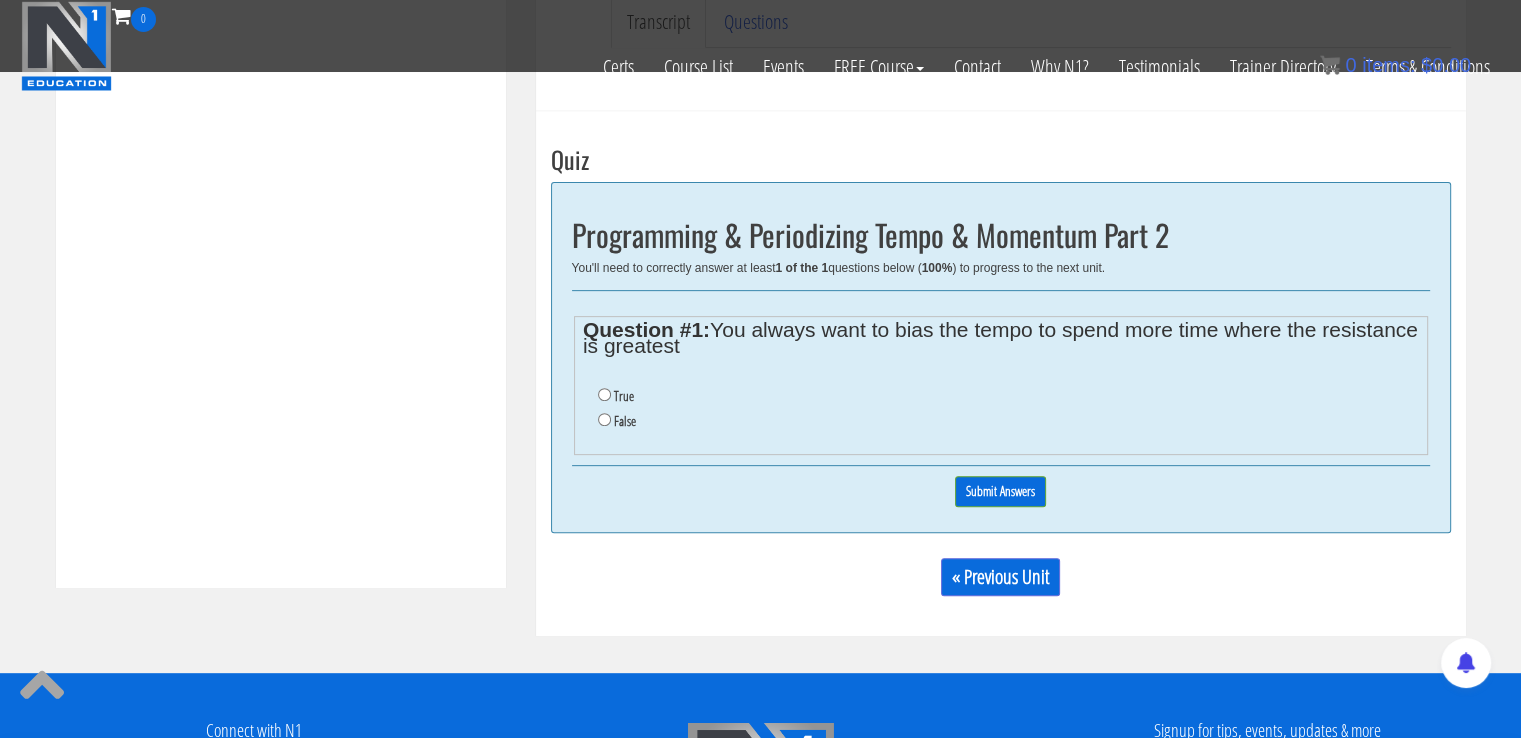 scroll, scrollTop: 648, scrollLeft: 0, axis: vertical 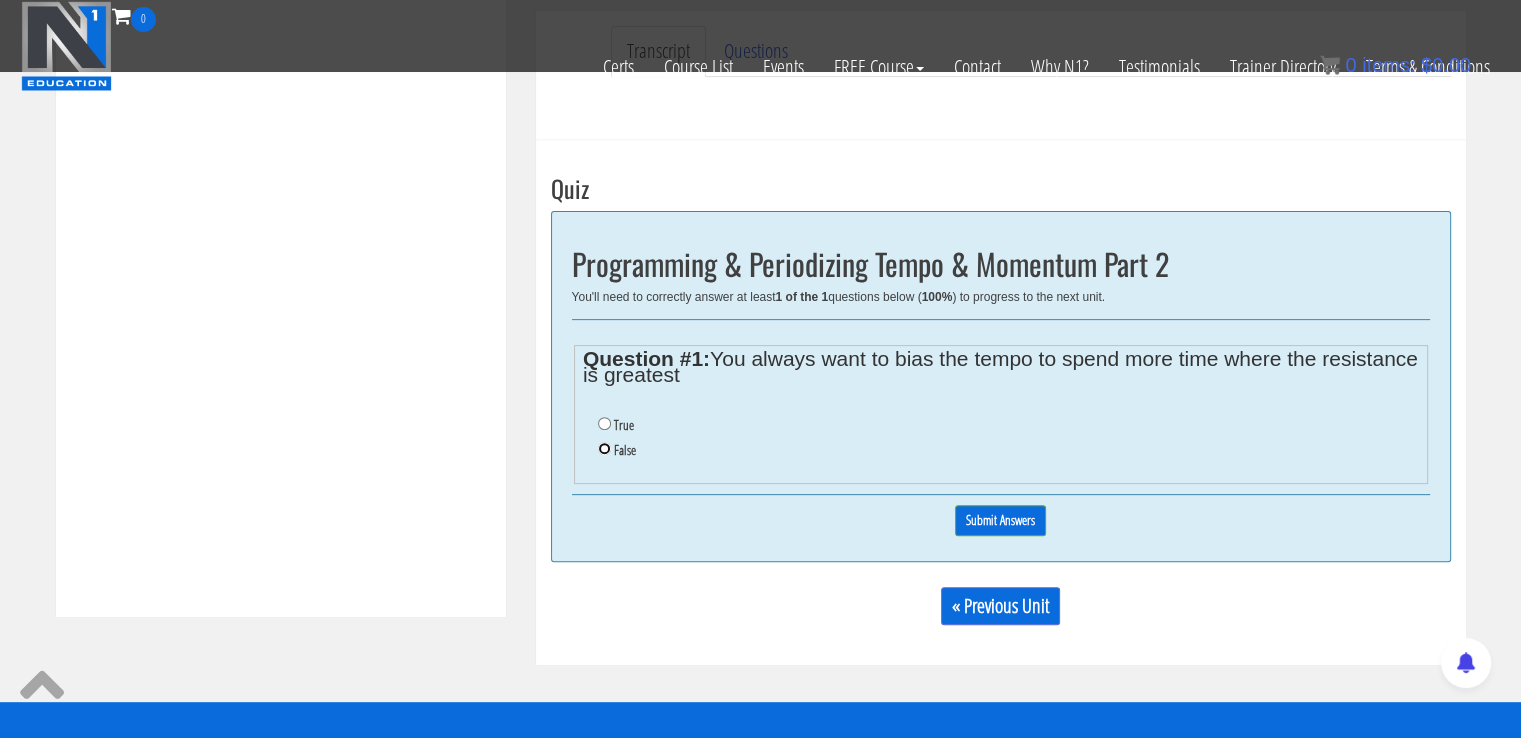 click on "False" at bounding box center [604, 448] 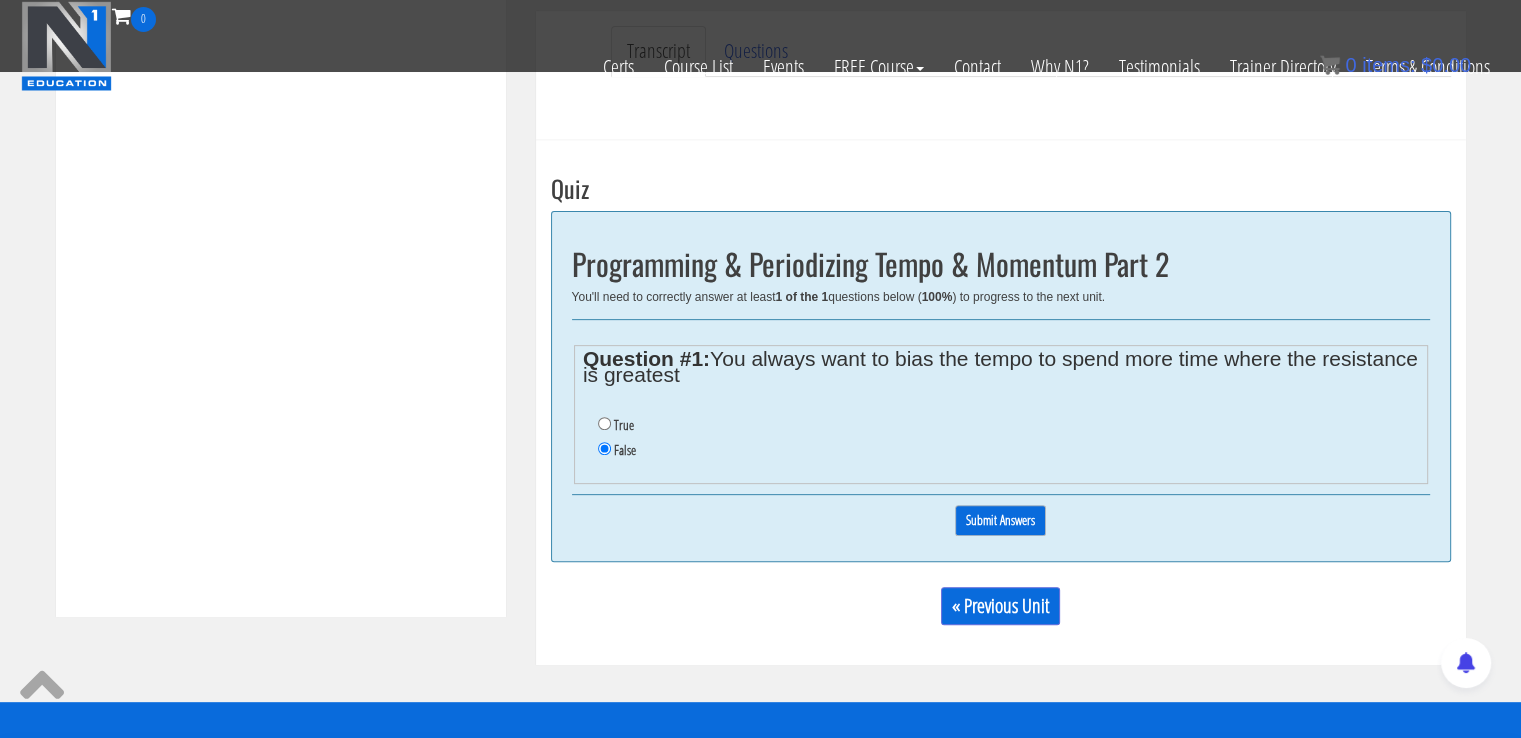 click on "Submit Answers" at bounding box center (1000, 520) 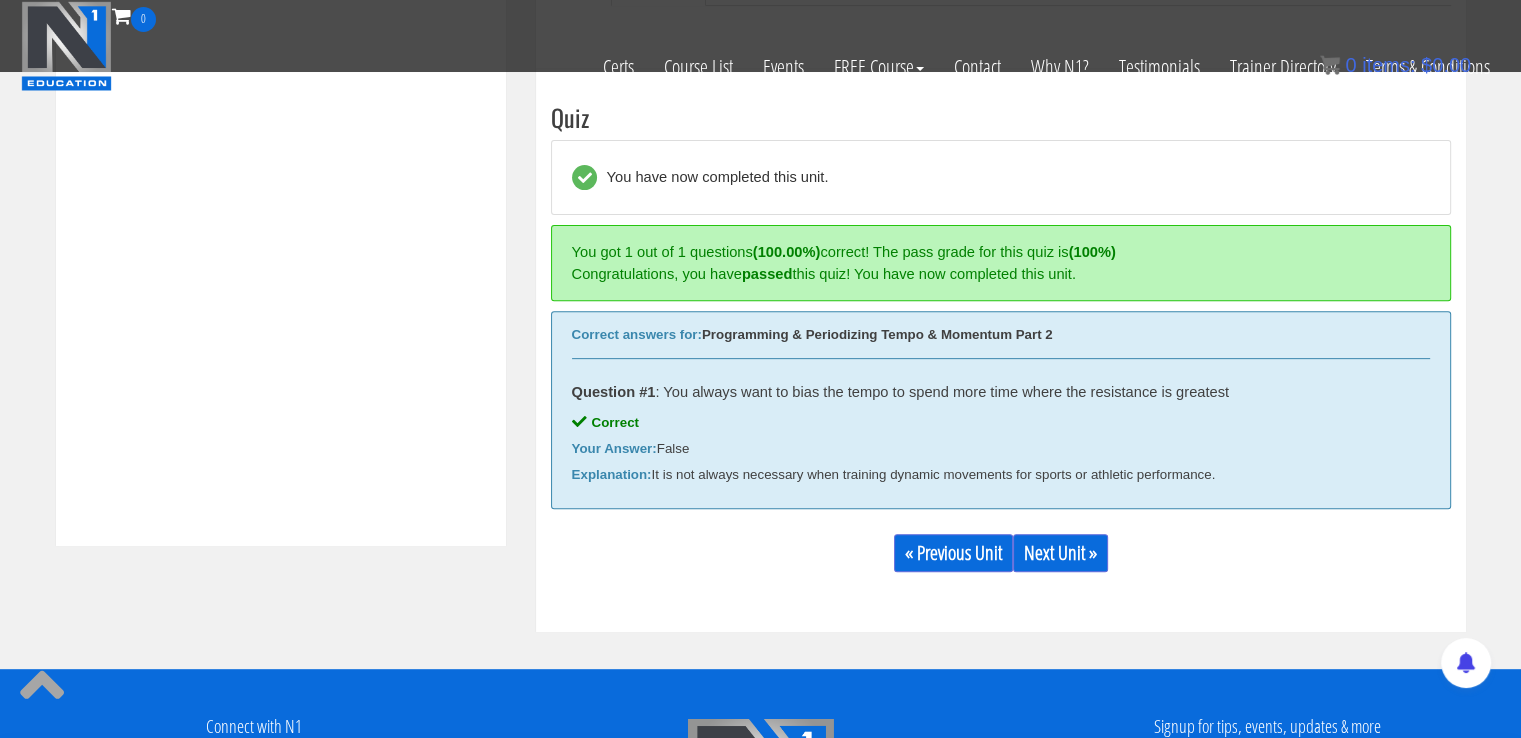 scroll, scrollTop: 758, scrollLeft: 0, axis: vertical 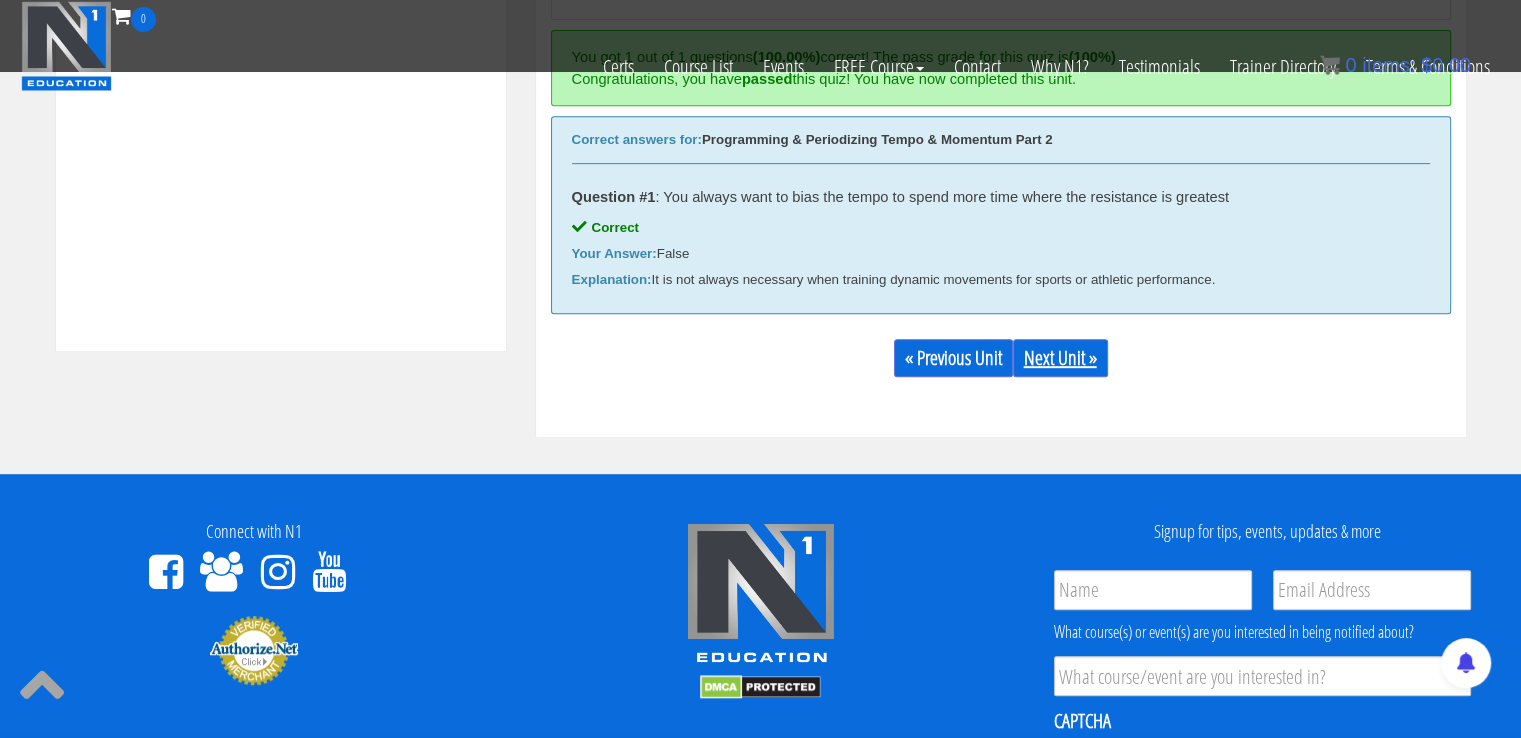 click on "Next Unit »" at bounding box center (1060, 358) 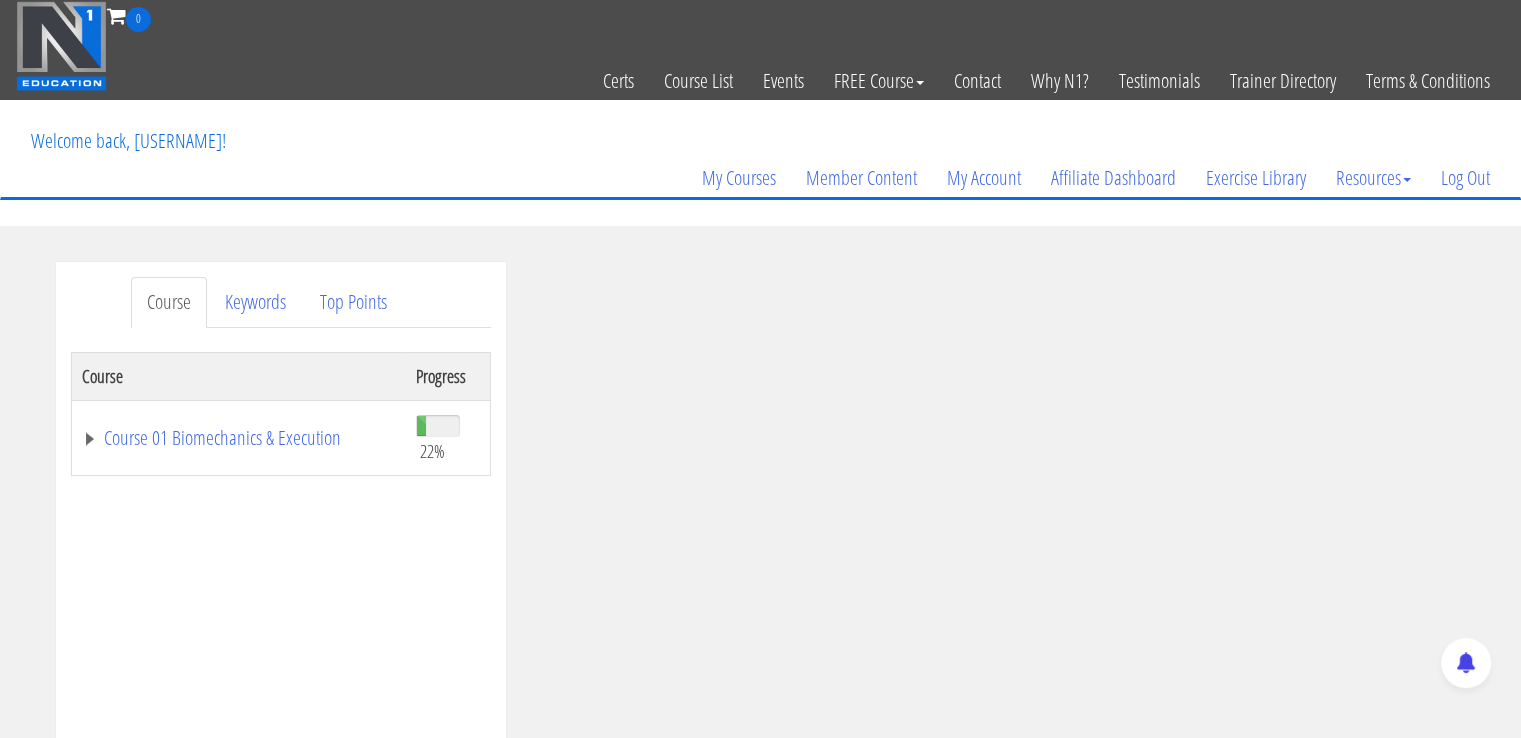 scroll, scrollTop: 0, scrollLeft: 0, axis: both 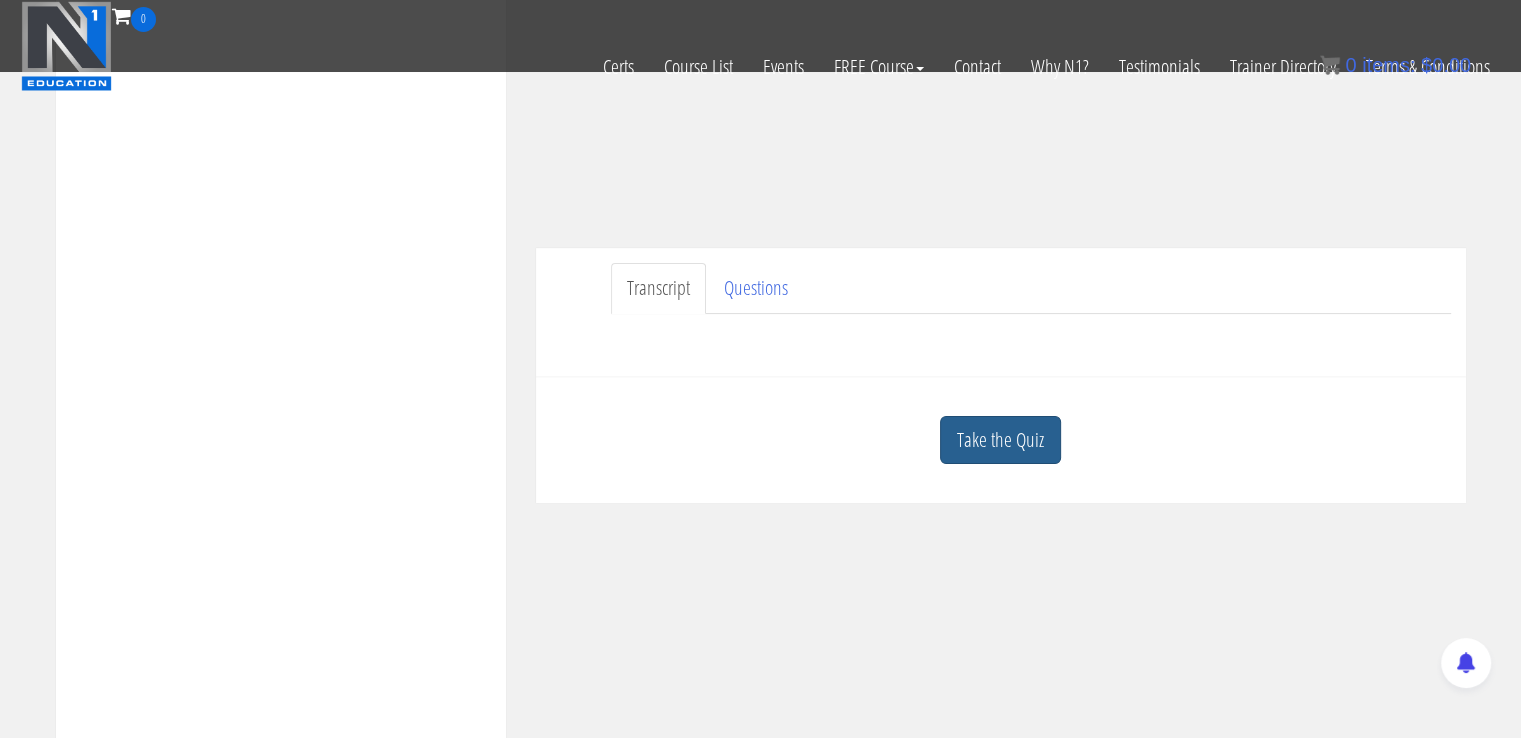 click on "Take the Quiz" at bounding box center (1000, 440) 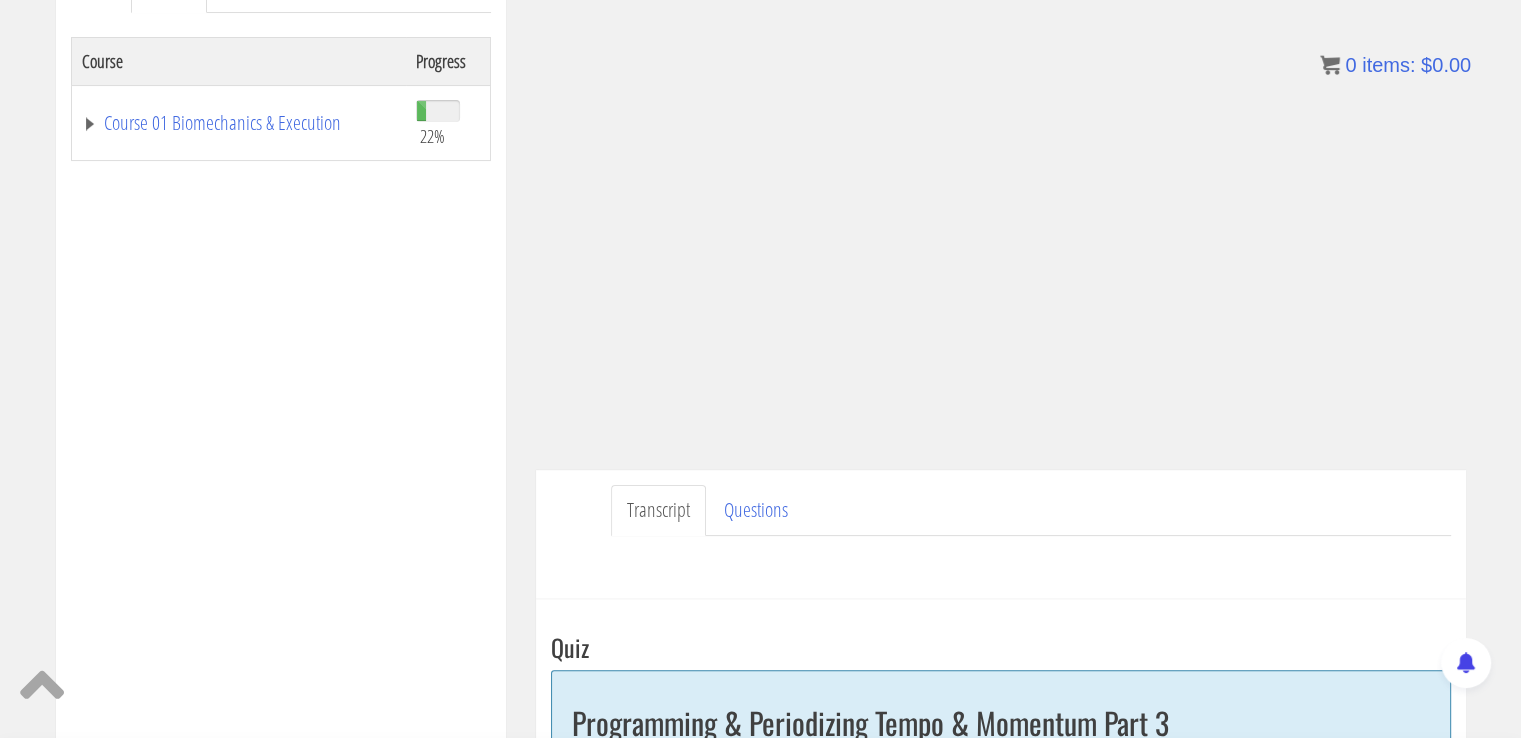 scroll, scrollTop: 316, scrollLeft: 0, axis: vertical 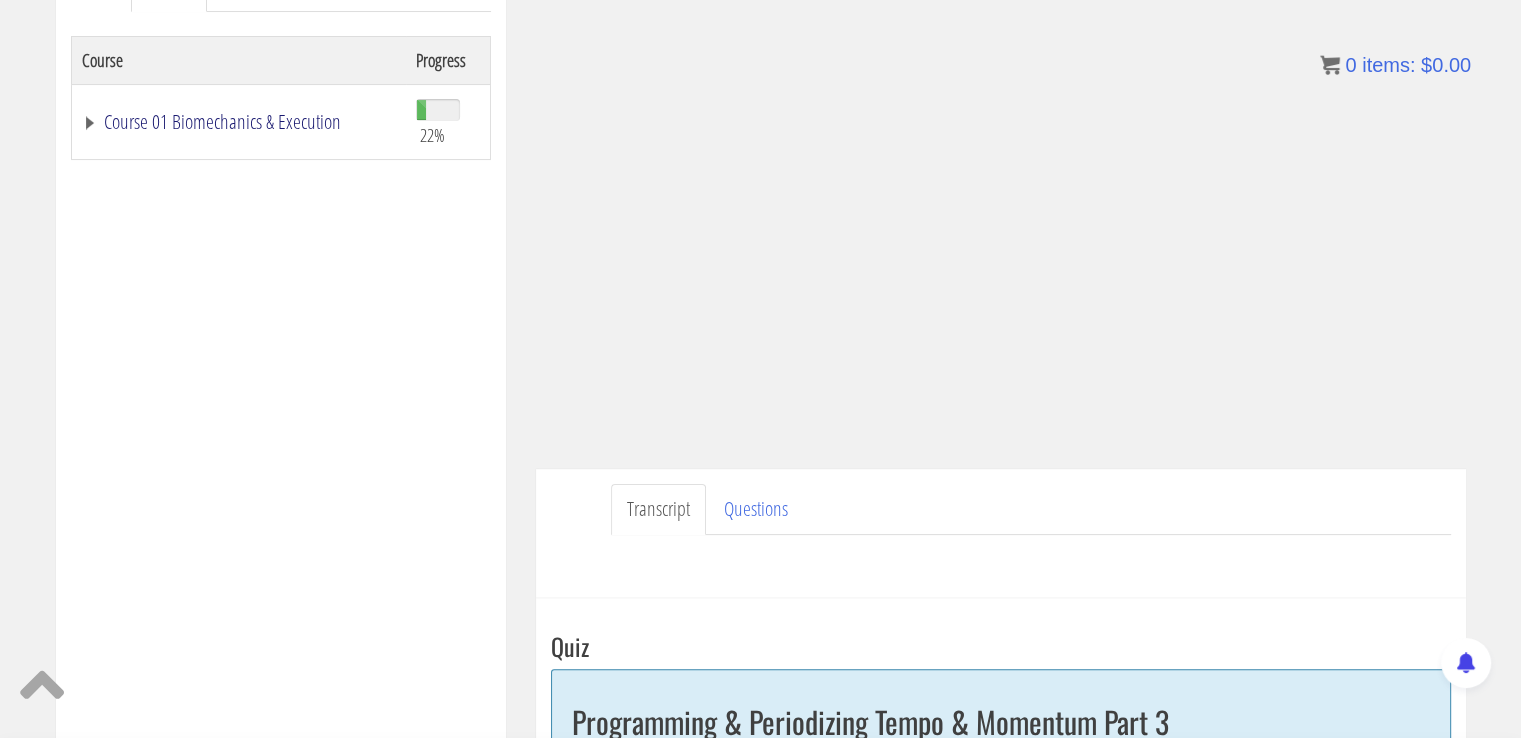 click on "Course 01 Biomechanics & Execution" at bounding box center [239, 122] 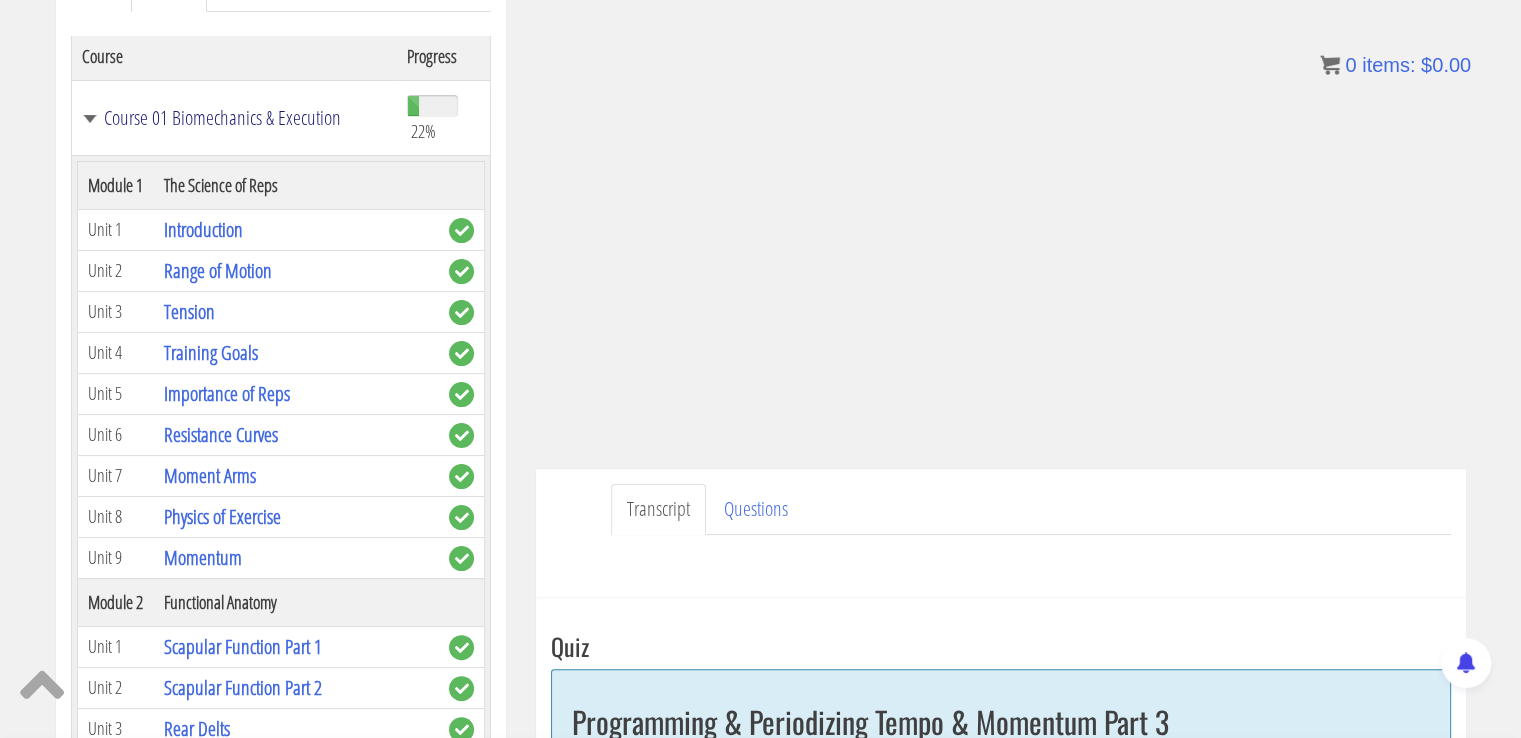 scroll, scrollTop: 0, scrollLeft: 0, axis: both 